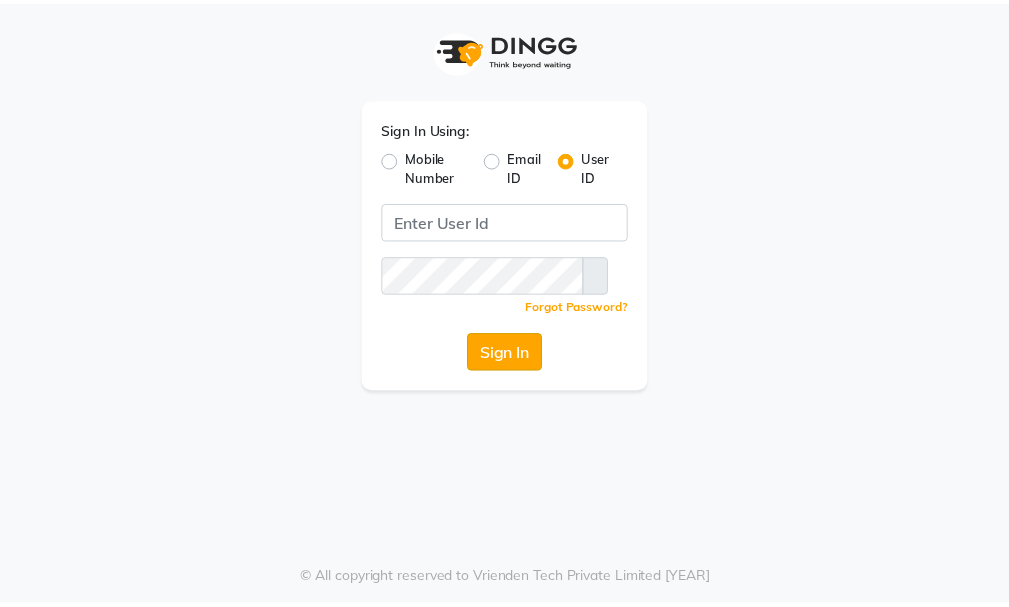 scroll, scrollTop: 0, scrollLeft: 0, axis: both 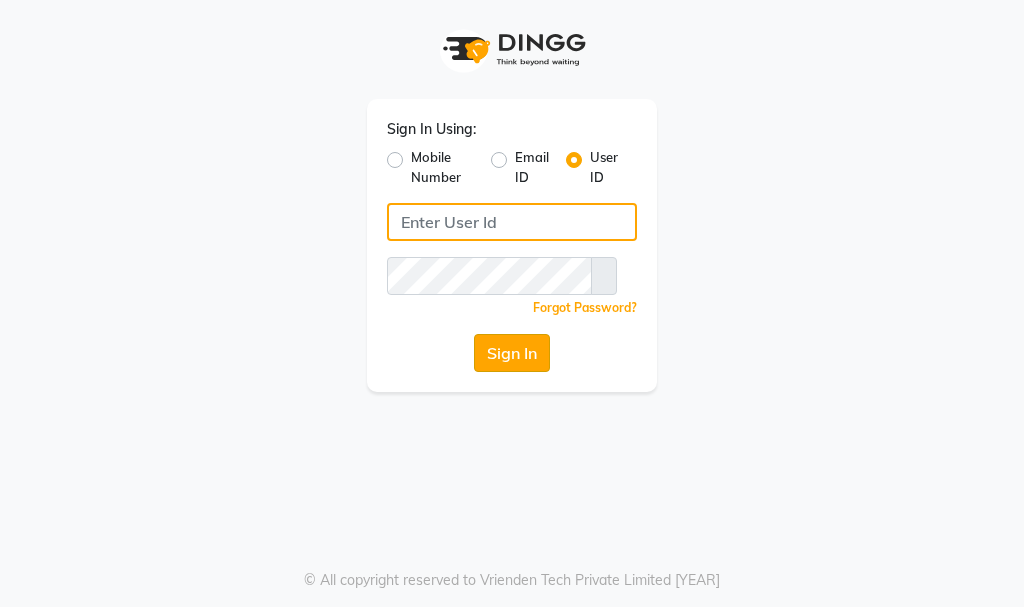 type on "essencebeauty" 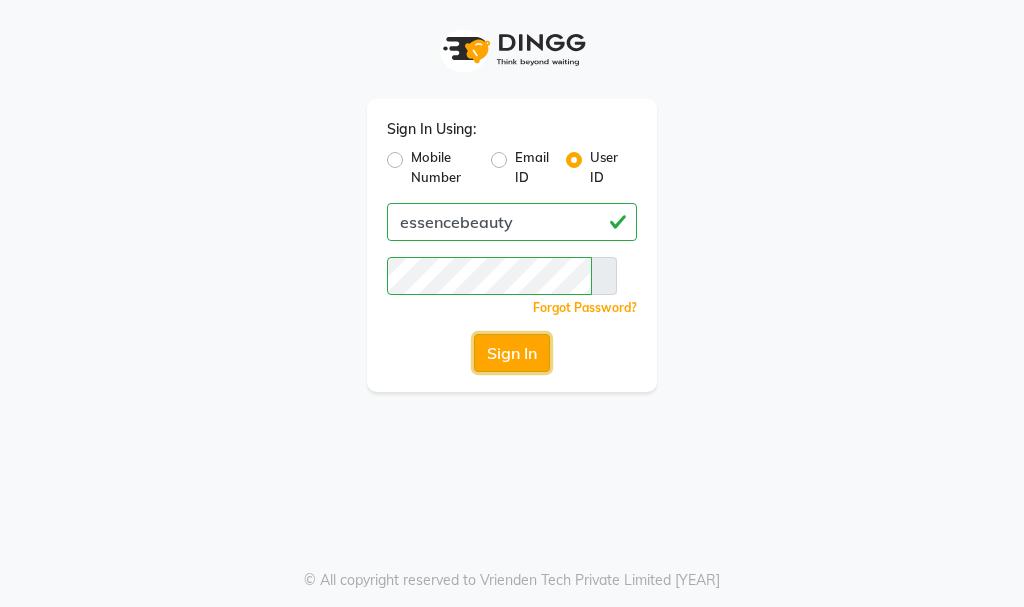 click on "Sign In" at bounding box center (512, 353) 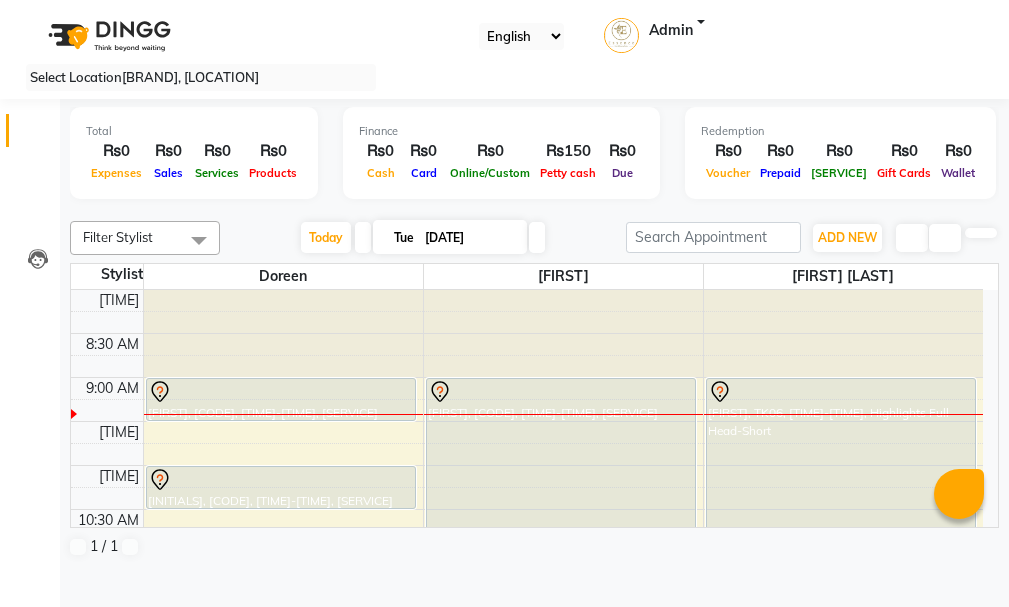 scroll, scrollTop: 0, scrollLeft: 0, axis: both 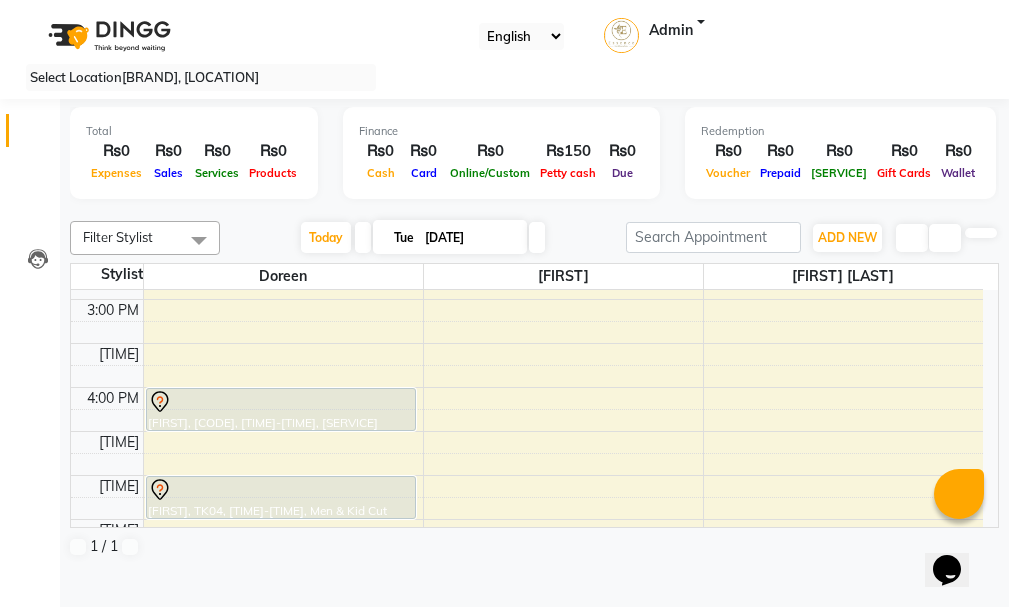 click on "8:00 AM 8:30 AM 9:00 AM 9:30 AM 10:00 AM 10:30 AM 11:00 AM 11:30 AM 12:00 PM 12:30 PM 1:00 PM 1:30 PM 2:00 PM 2:30 PM 3:00 PM 3:30 PM 4:00 PM 4:30 PM 5:00 PM 5:30 PM 6:00 PM 6:30 PM 7:00 PM 7:30 PM 8:00 PM 8:30 PM [FIRST], TK02, [TIME]-[TIME], Men & Kid Cut [FIRST], TK01, [TIME]-[TIME], Men & Kid Cut [FIRST], TK03, [TIME]-[TIME], Men & Kid Cut [FIRST], TK04, [TIME]-[TIME], Men & Kid Cut [FIRST], TK05, [TIME]-[TIME], Relaxer-Salon [FIRST], TK06, [TIME]-[TIME], Highlights Full Head-Short" at bounding box center [527, 255] 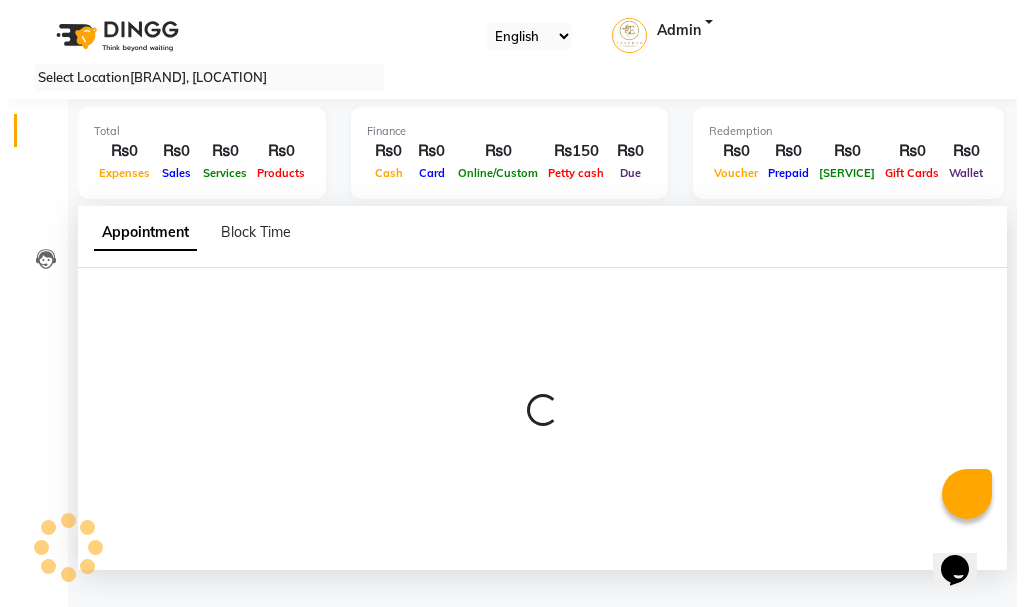 scroll, scrollTop: 1, scrollLeft: 0, axis: vertical 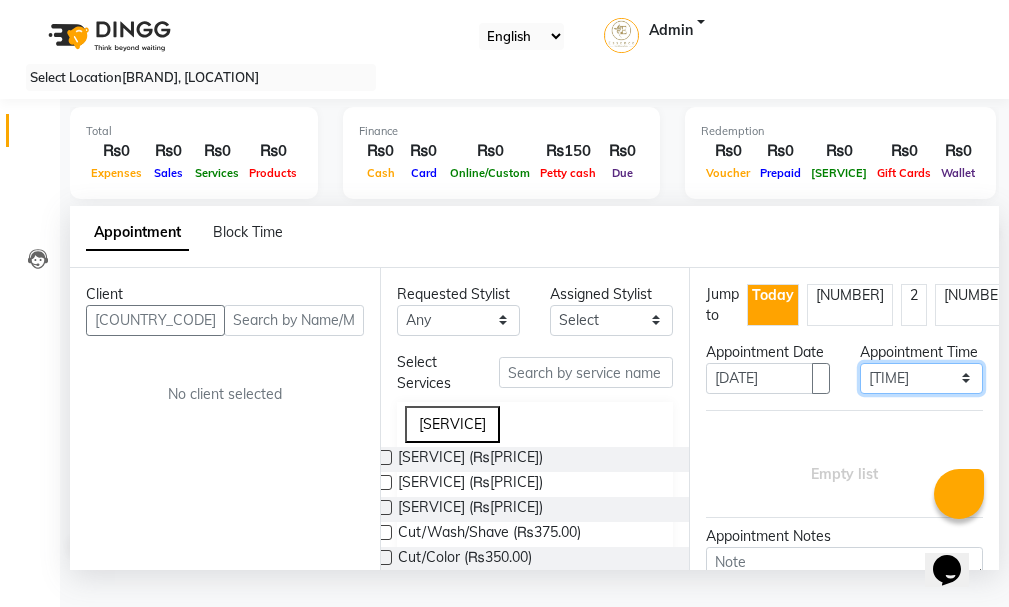 click on "Select 09:00 AM 09:15 AM 09:30 AM 09:45 AM 10:00 AM 10:15 AM 10:30 AM 10:45 AM 11:00 AM 11:15 AM 11:30 AM 11:45 AM 12:00 PM 12:15 PM 12:30 PM 12:45 PM 01:00 PM 01:15 PM 01:30 PM 01:45 PM 02:00 PM 02:15 PM 02:30 PM 02:45 PM 03:00 PM 03:15 PM 03:30 PM 03:45 PM 04:00 PM 04:15 PM 04:30 PM 04:45 PM 05:00 PM 05:15 PM 05:30 PM 05:45 PM 06:00 PM 06:15 PM 06:30 PM 06:45 PM 07:00 PM 07:15 PM 07:30 PM 07:45 PM 08:00 PM" at bounding box center [921, 378] 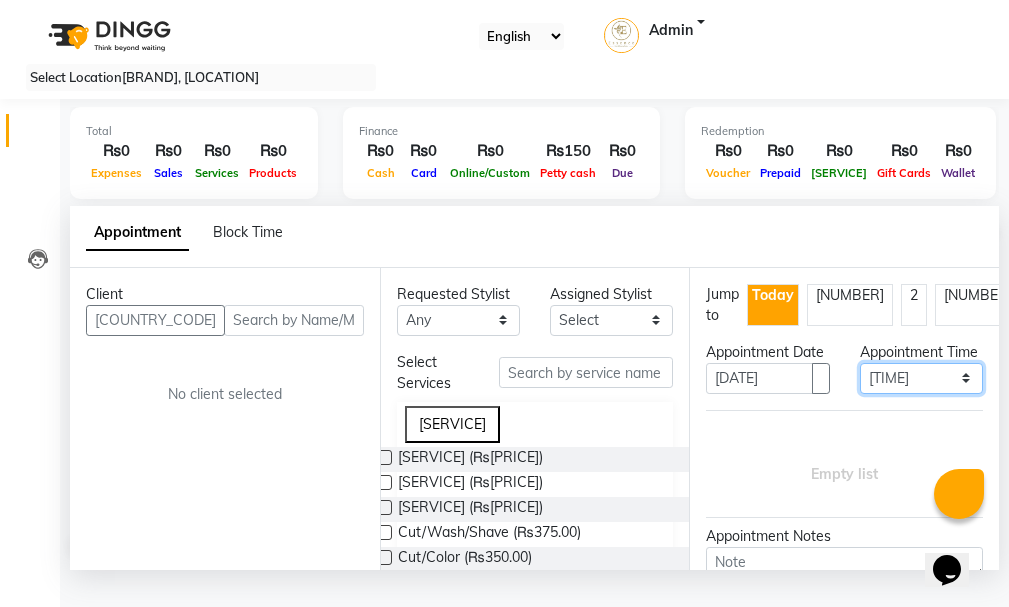 select on "[NUMBER]" 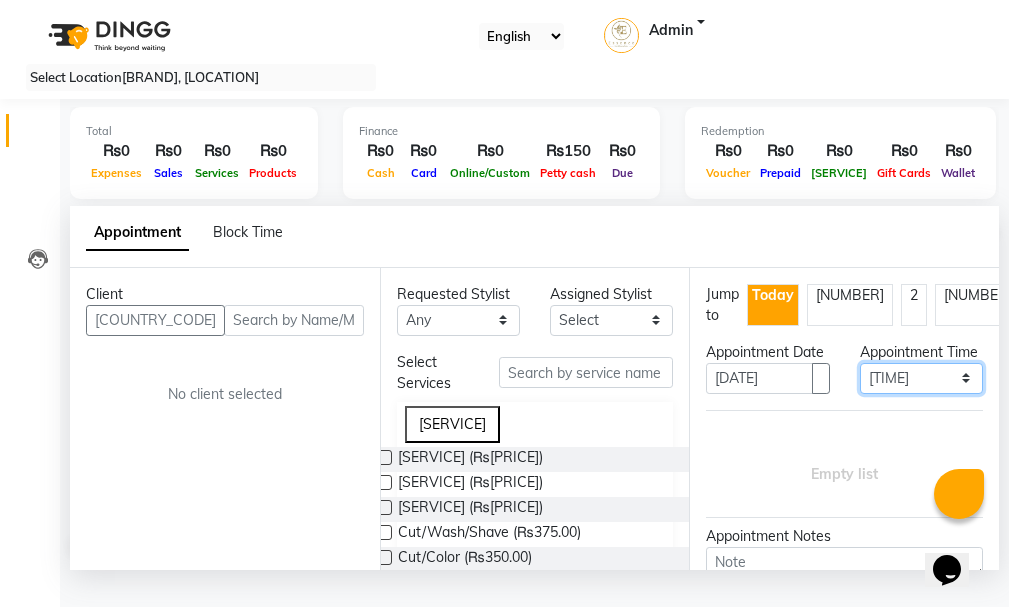 click on "Select 09:00 AM 09:15 AM 09:30 AM 09:45 AM 10:00 AM 10:15 AM 10:30 AM 10:45 AM 11:00 AM 11:15 AM 11:30 AM 11:45 AM 12:00 PM 12:15 PM 12:30 PM 12:45 PM 01:00 PM 01:15 PM 01:30 PM 01:45 PM 02:00 PM 02:15 PM 02:30 PM 02:45 PM 03:00 PM 03:15 PM 03:30 PM 03:45 PM 04:00 PM 04:15 PM 04:30 PM 04:45 PM 05:00 PM 05:15 PM 05:30 PM 05:45 PM 06:00 PM 06:15 PM 06:30 PM 06:45 PM 07:00 PM 07:15 PM 07:30 PM 07:45 PM 08:00 PM" at bounding box center (921, 378) 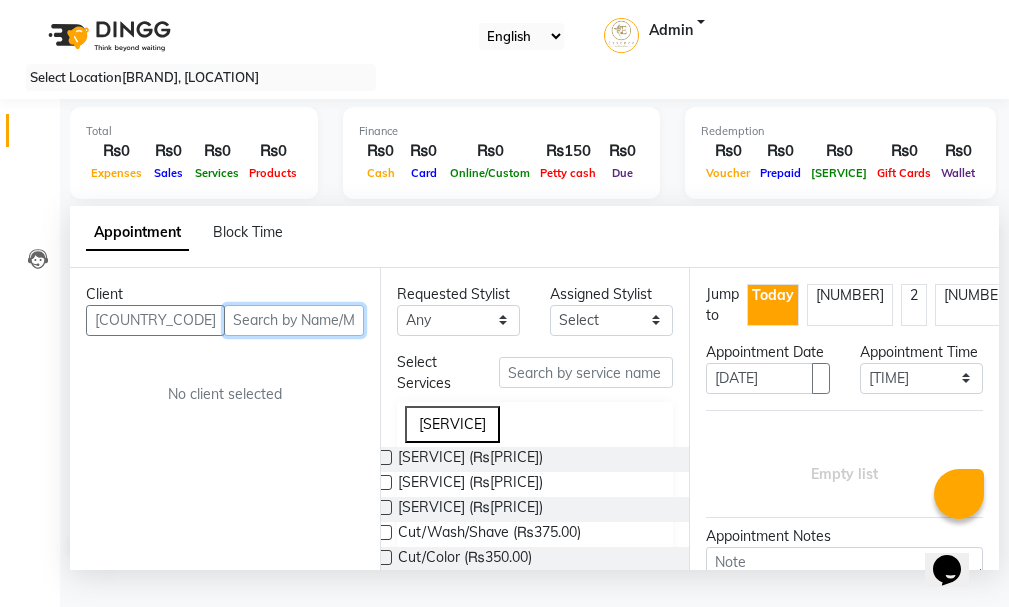 click at bounding box center [294, 320] 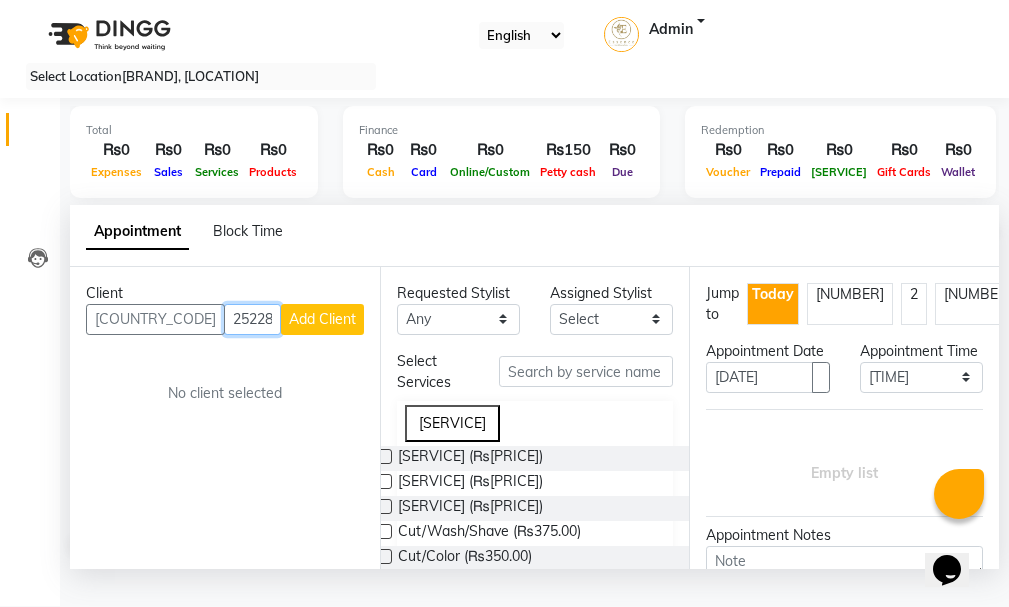 type on "25228245" 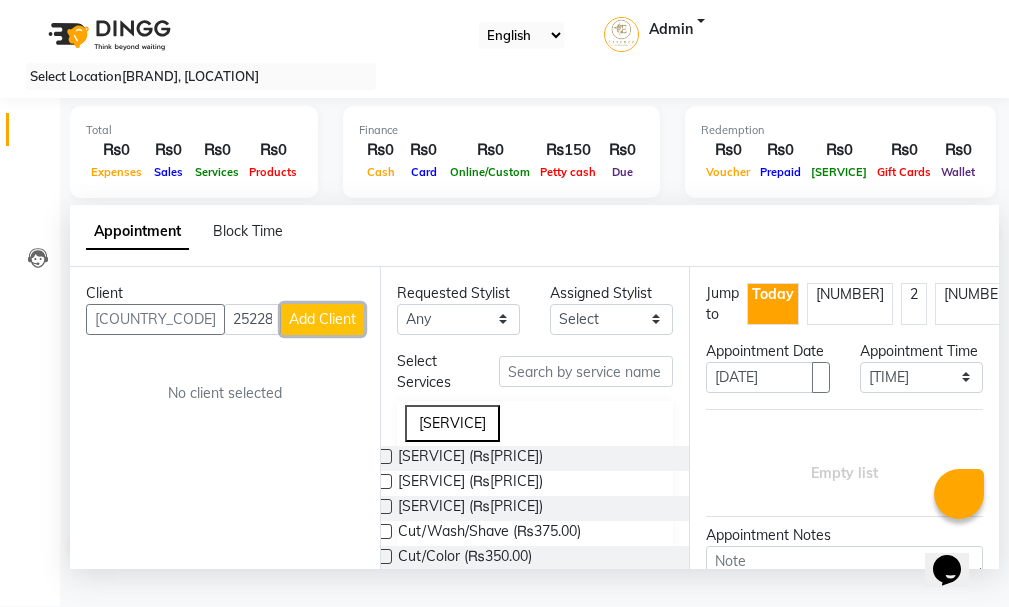click on "Add Client" at bounding box center (322, 319) 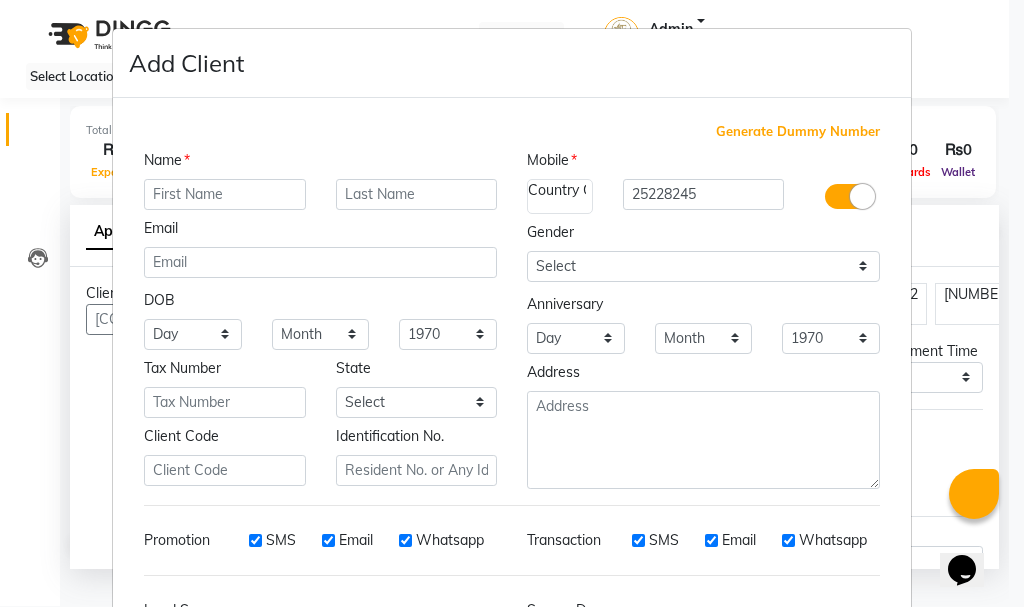 click at bounding box center (225, 194) 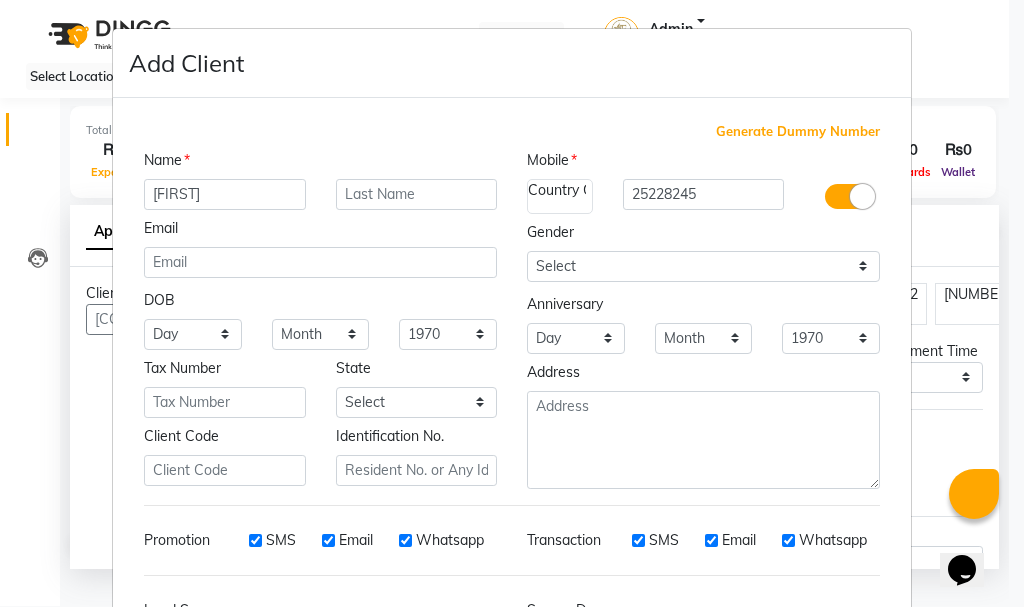 type on "[FIRST]" 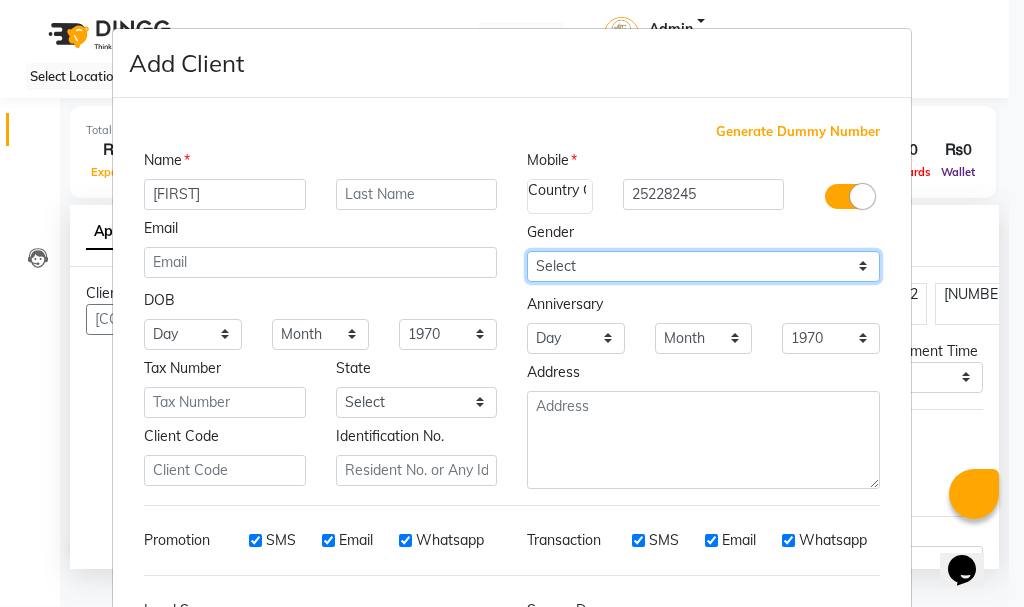 click on "Select Male Female Other Prefer Not To Say" at bounding box center (193, 334) 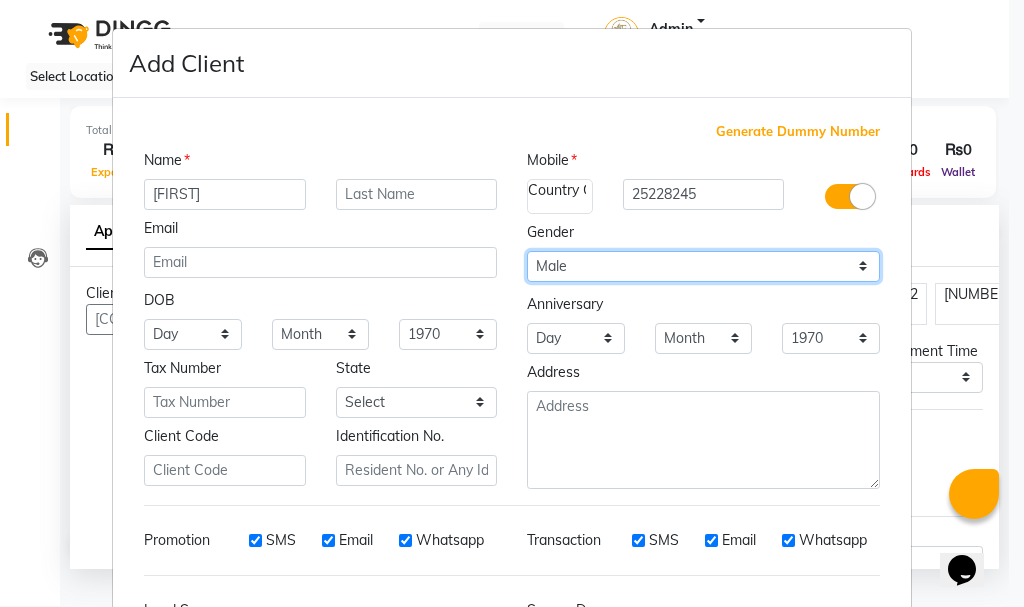 click on "Select Male Female Other Prefer Not To Say" at bounding box center (193, 334) 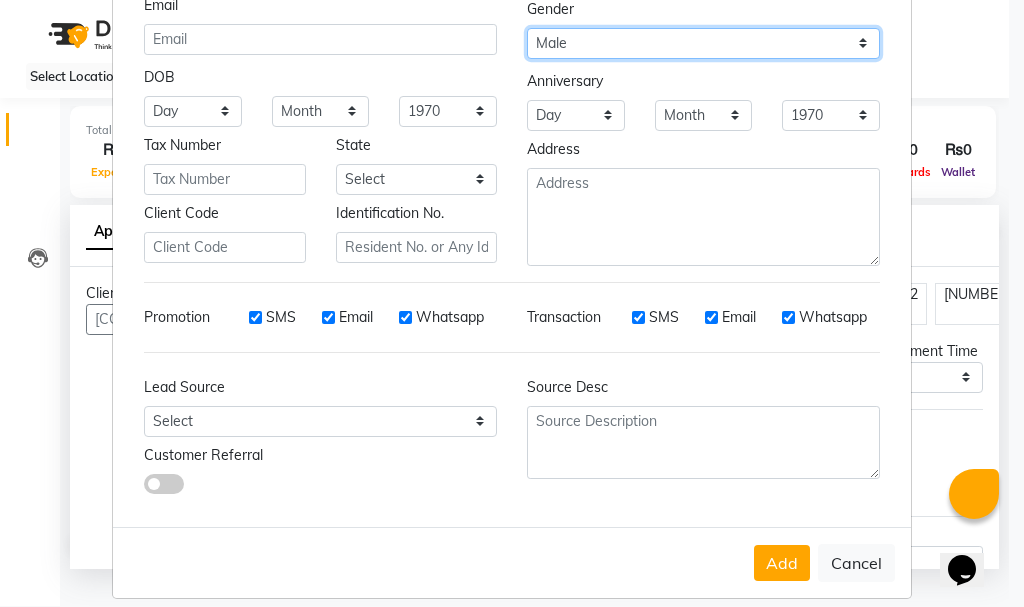 scroll, scrollTop: 242, scrollLeft: 0, axis: vertical 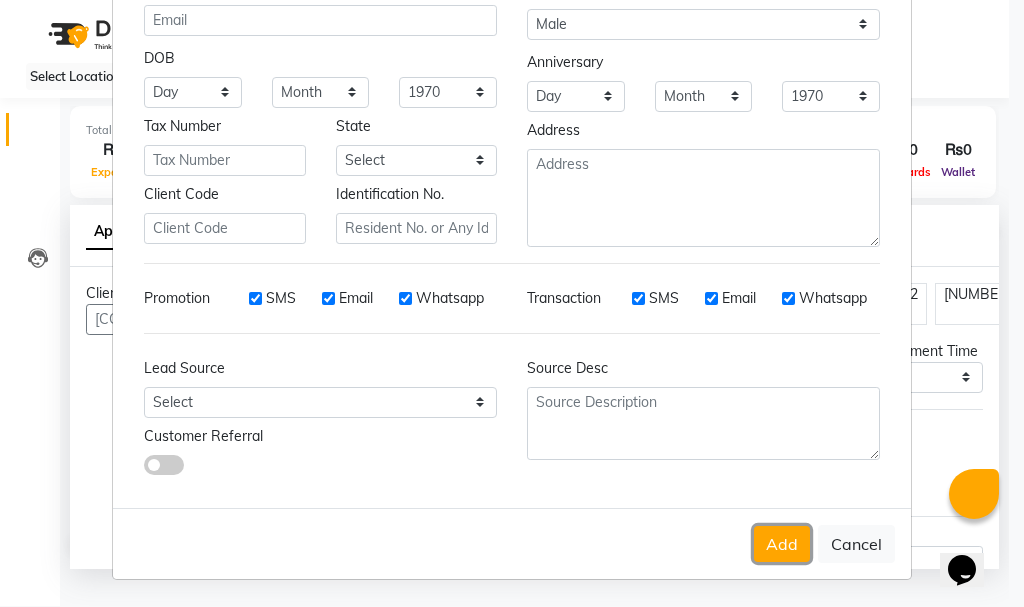 click on "Add" at bounding box center [782, 544] 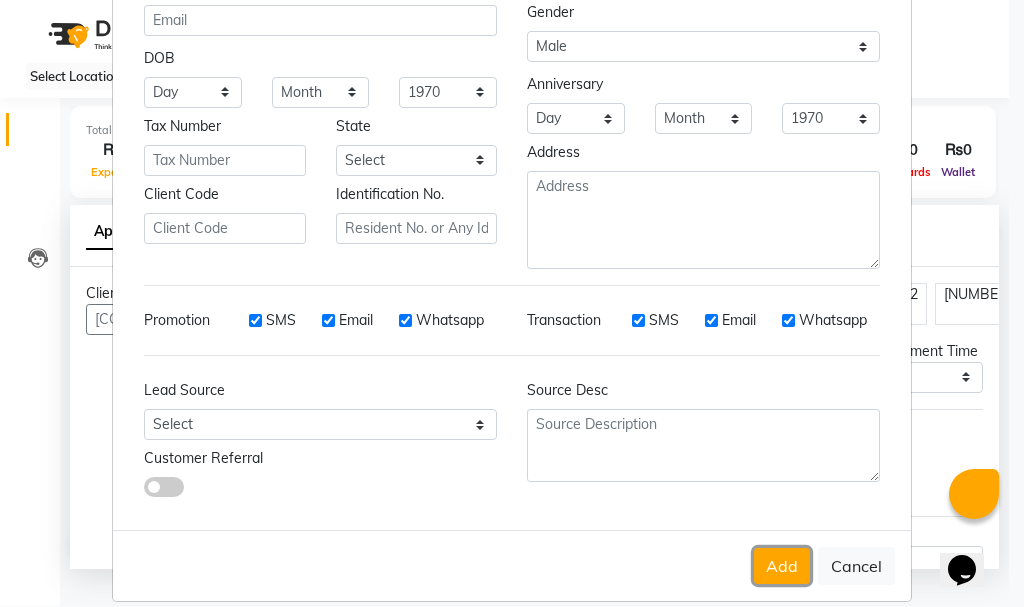 scroll, scrollTop: 267, scrollLeft: 0, axis: vertical 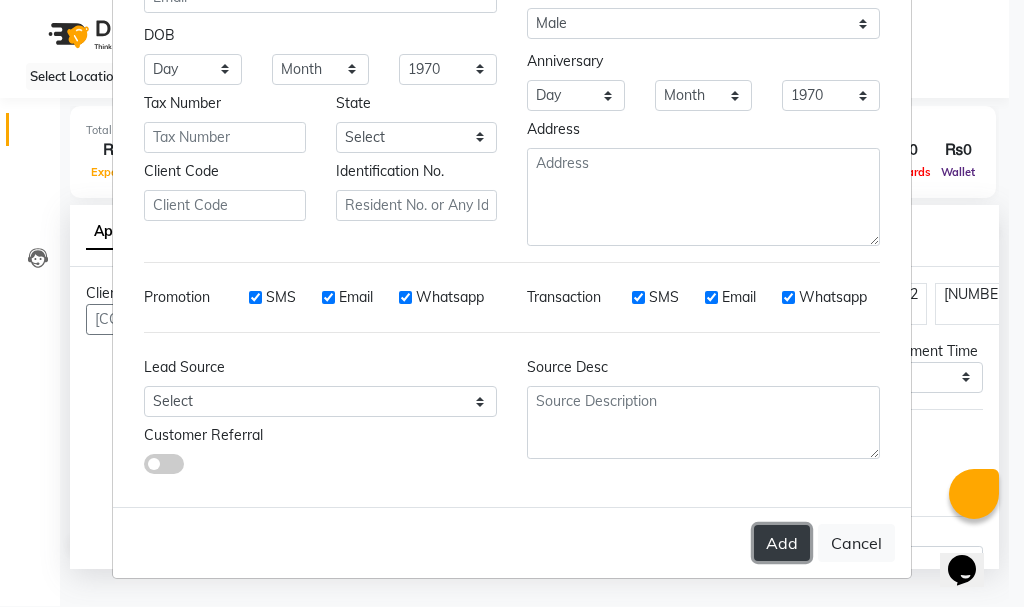 click on "Add" at bounding box center [782, 543] 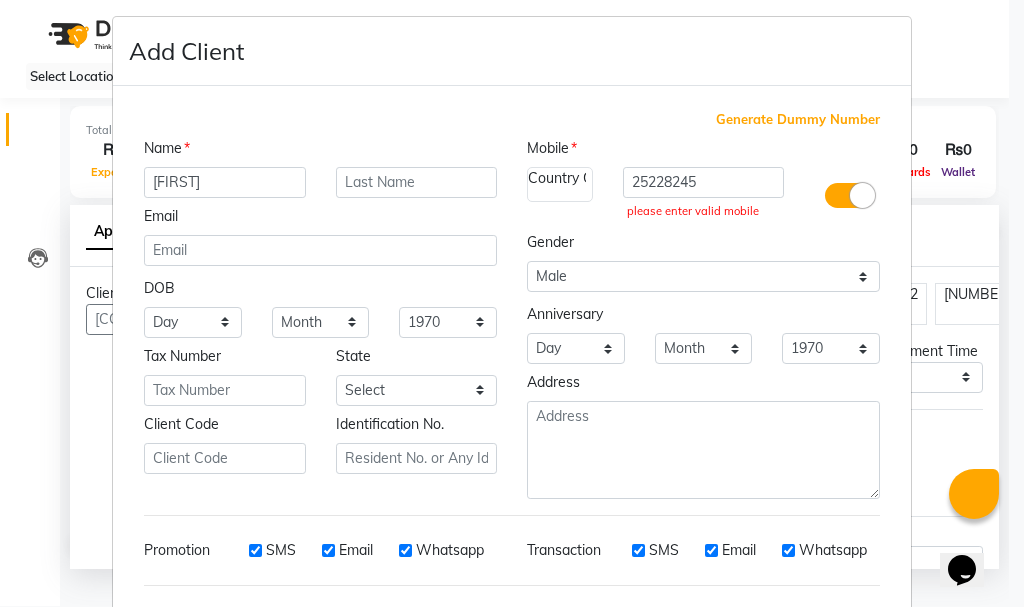 scroll, scrollTop: 0, scrollLeft: 0, axis: both 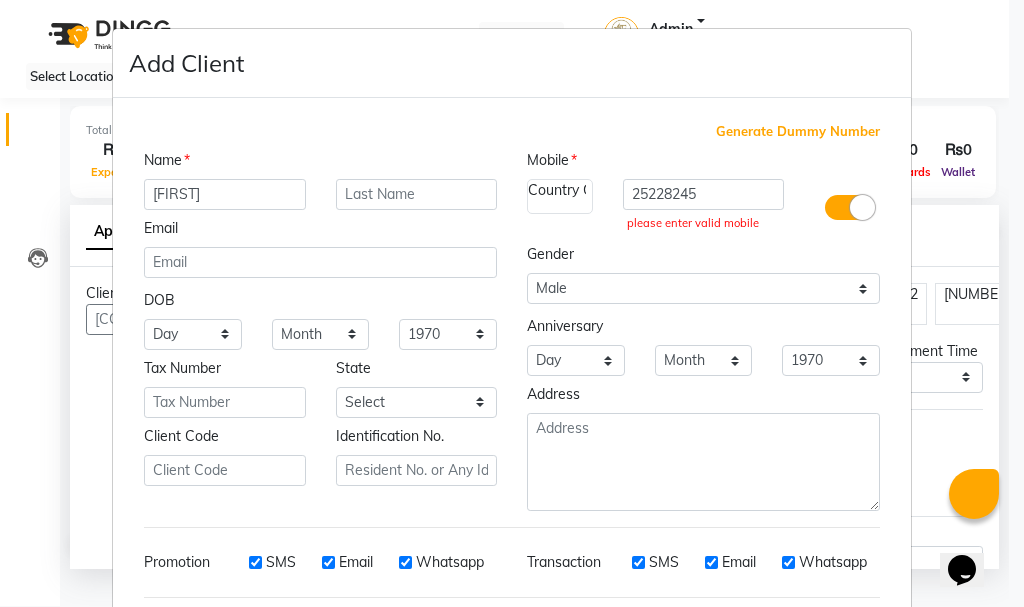 click on "Add Client Generate Dummy Number Name [FIRST] Email DOB Day 01 02 03 04 05 06 07 08 09 10 11 12 13 14 15 16 17 18 19 20 21 22 23 24 25 26 27 28 29 30 31 Month January February March April May June July August September October November December 1940 1941 1942 1943 1944 1945 1946 1947 1948 1949 1950 1951 1952 1953 1954 1955 1956 1957 1958 1959 1960 1961 1962 1963 1964 1965 1966 1967 1968 1969 1970 1971 1972 1973 1974 1975 1976 1977 1978 1979 1980 1981 1982 1983 1984 1985 1986 1987 1988 1989 1990 1991 1992 1993 1994 1995 1996 1997 1998 1999 2000 2001 2002 2003 2004 2005 2006 2007 2008 2009 2010 2011 2012 2013 2014 2015 2016 2017 2018 2019 2020 2021 2022 2023 2024 Tax Number State Select [LOCATION] [LOCATION] Takamaka Victoria Client Code Identification No. Mobile Country Code × 248 25228245 please enter valid mobile Gender Select Male Female Other Prefer Not To Say Anniversary Day 01 02 03 04 05 06 07 08 09 10 11 12 13 14 15 16 17 18 19 20 21 22 23 24 25 26 27 28 29 30 31 Month January February March" at bounding box center (512, 303) 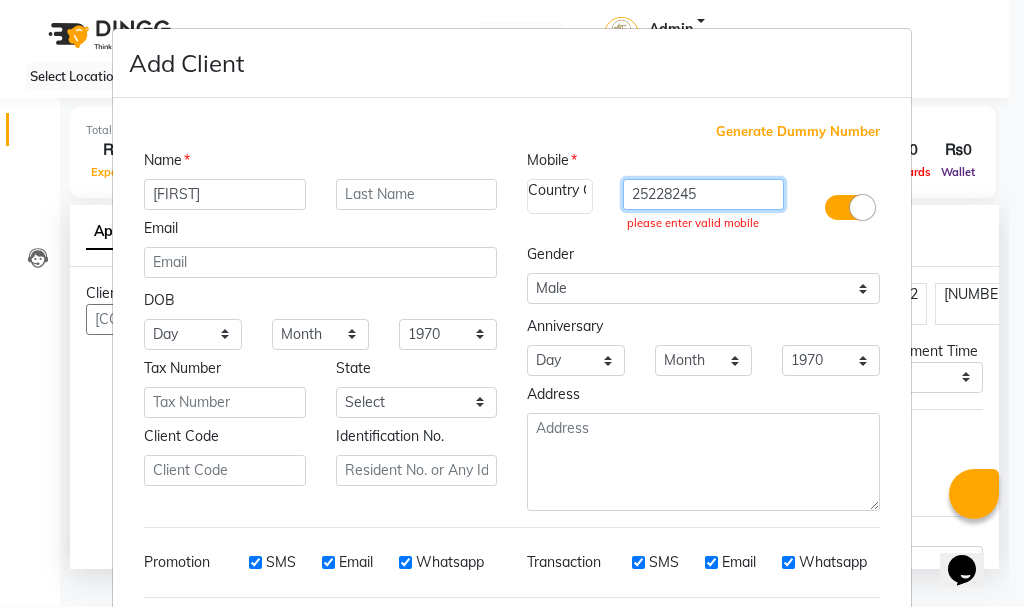 click on "25228245" at bounding box center [704, 194] 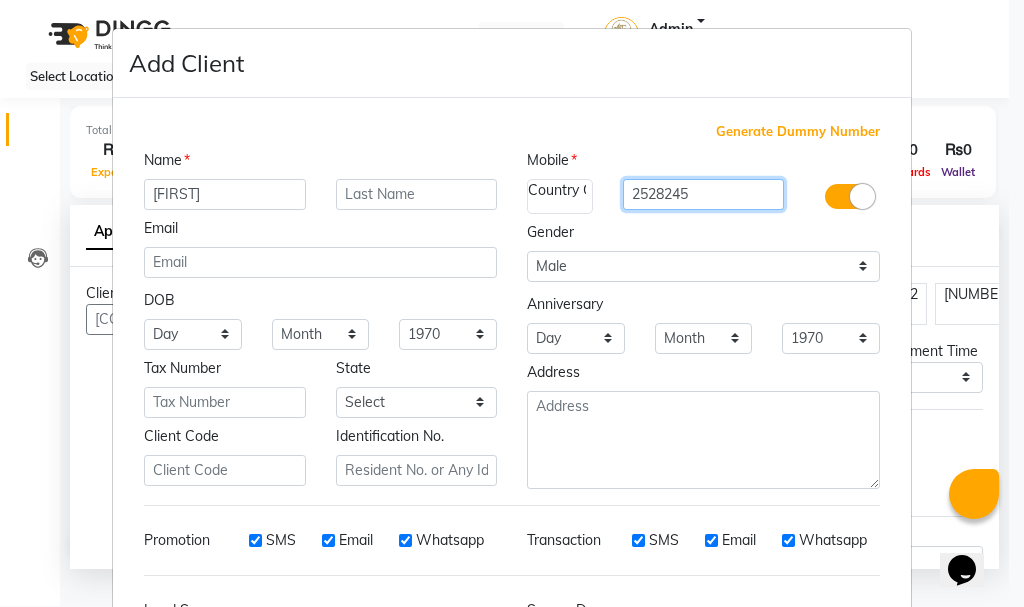 type on "2528245" 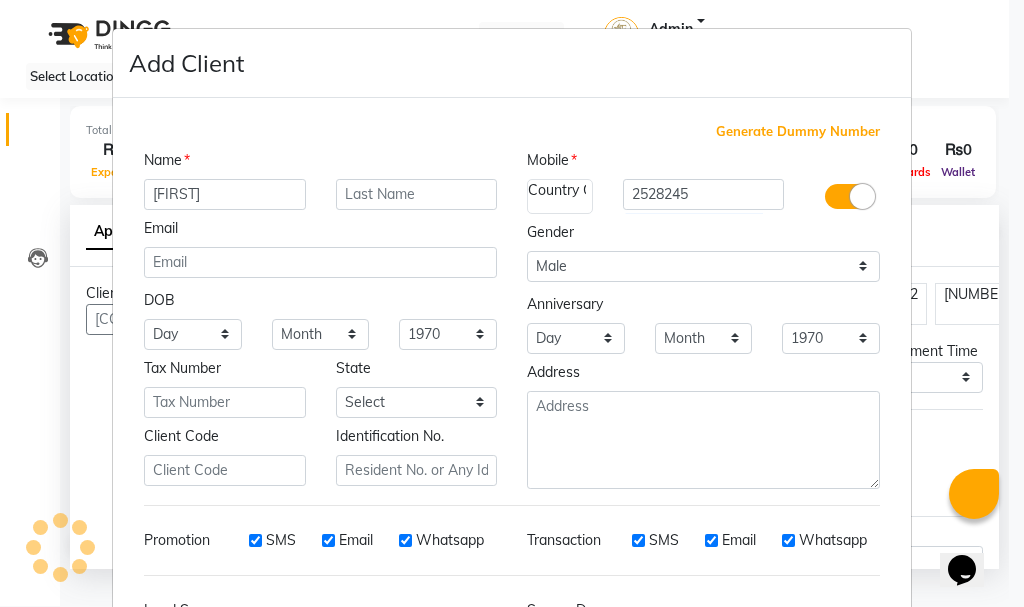 click on "Gender" at bounding box center [320, 232] 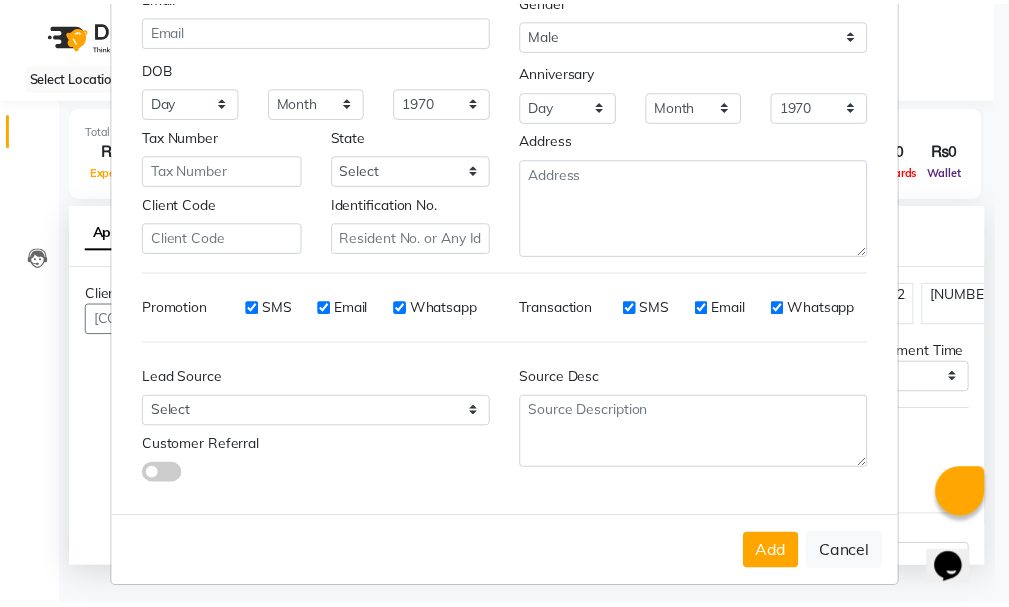 scroll, scrollTop: 242, scrollLeft: 0, axis: vertical 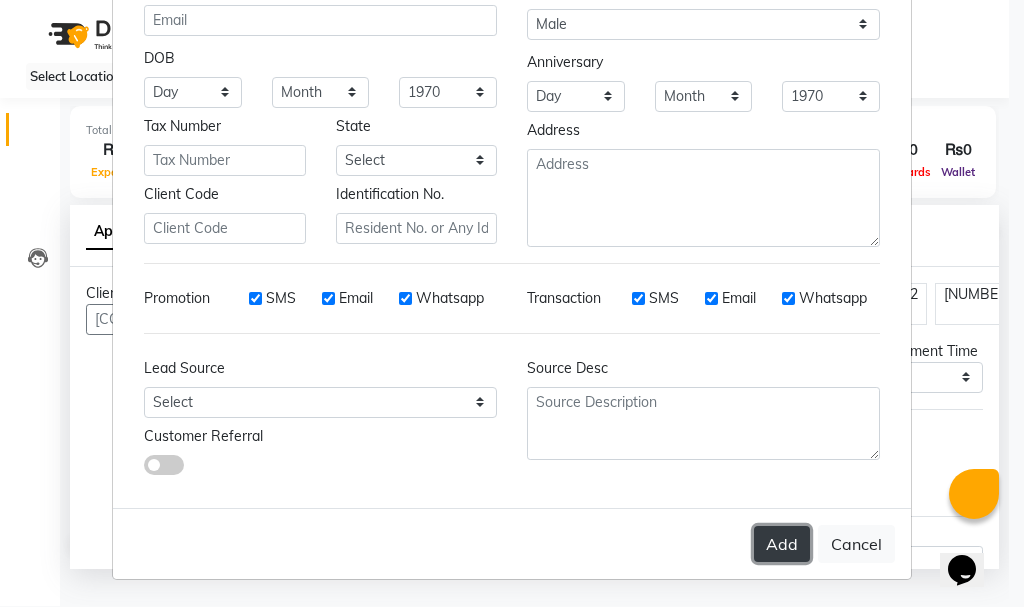 click on "Add" at bounding box center (782, 544) 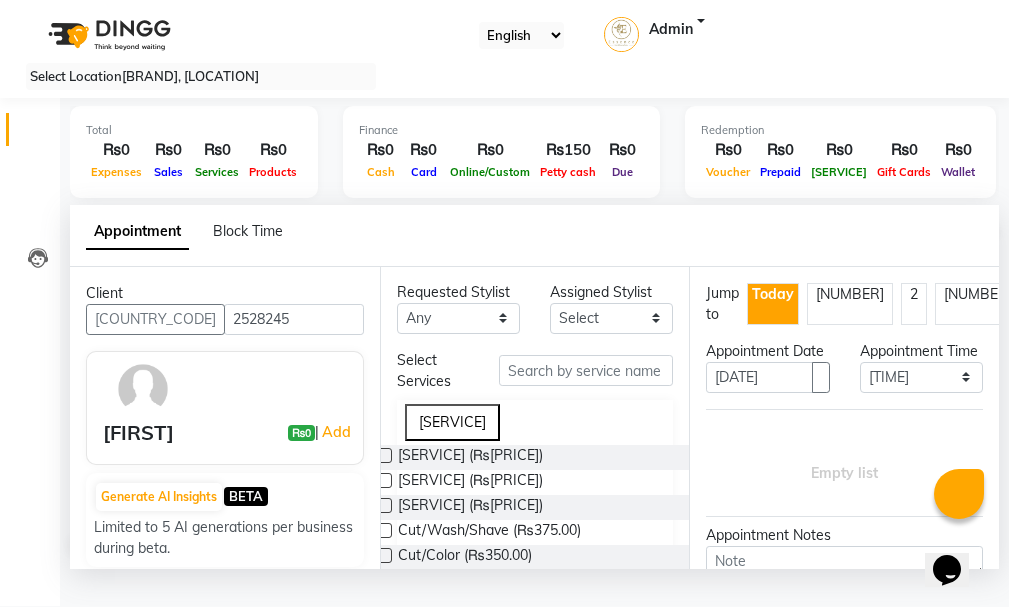 scroll, scrollTop: 0, scrollLeft: 0, axis: both 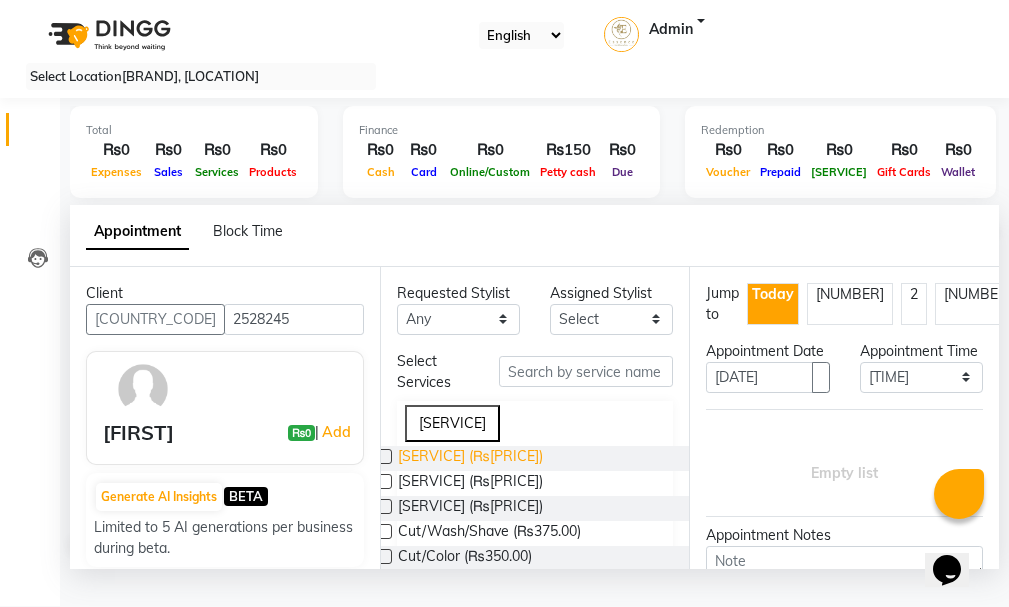 click on "[SERVICE] (₨[PRICE])" at bounding box center (470, 458) 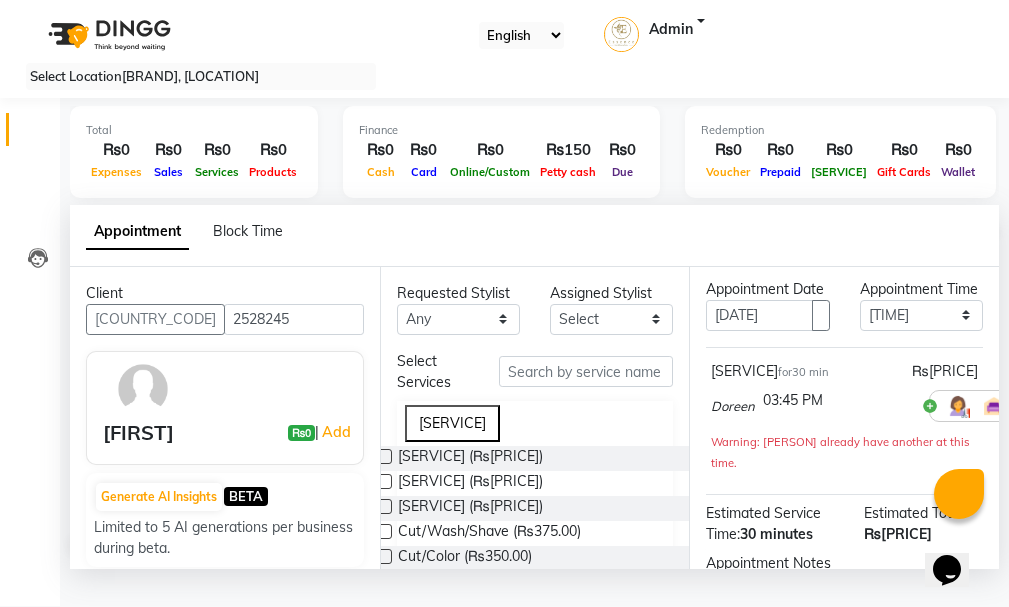 scroll, scrollTop: 361, scrollLeft: 0, axis: vertical 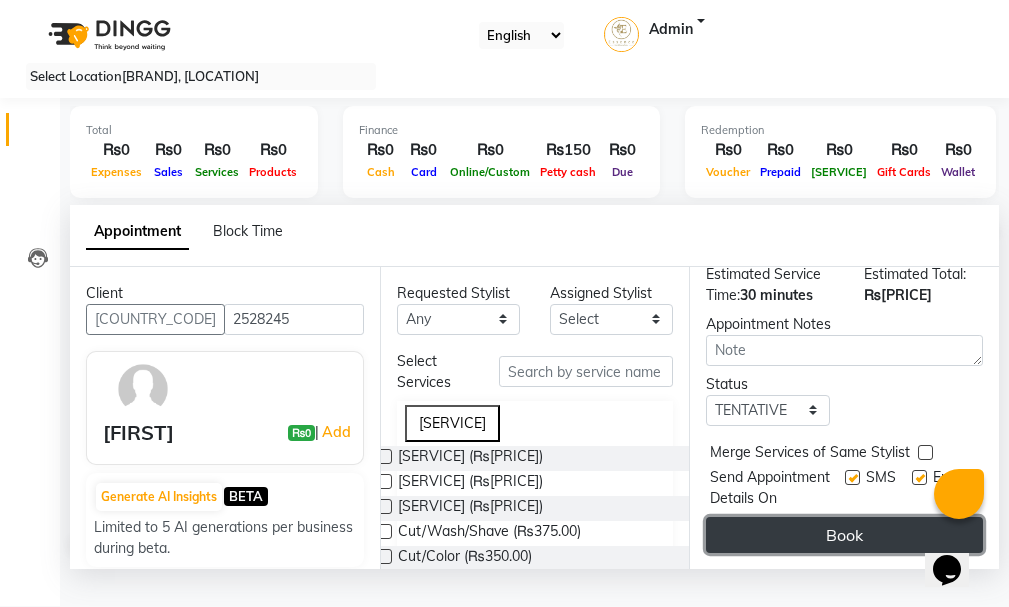 click on "Book" at bounding box center (844, 535) 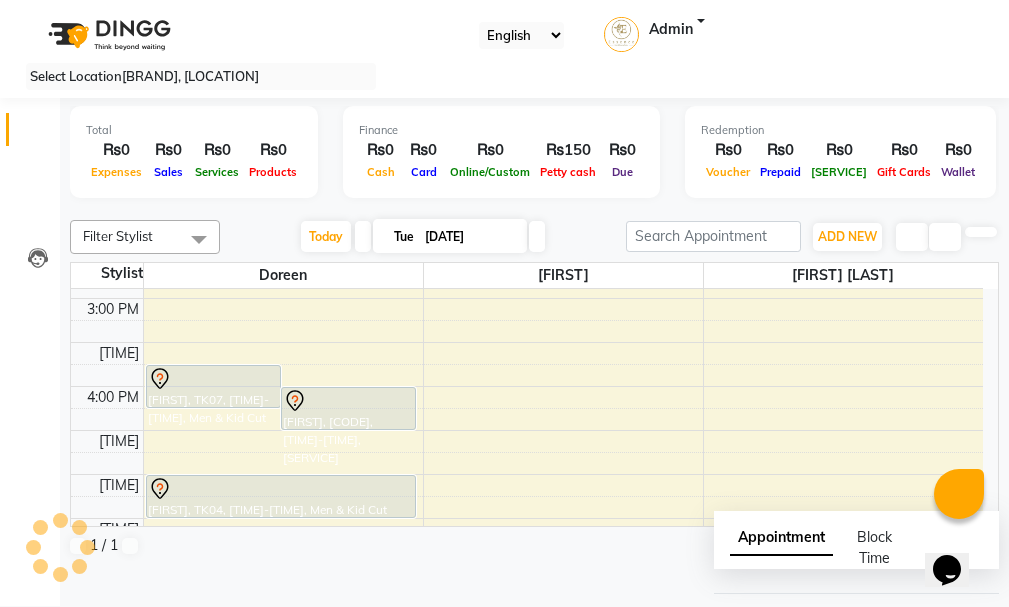 scroll, scrollTop: 0, scrollLeft: 0, axis: both 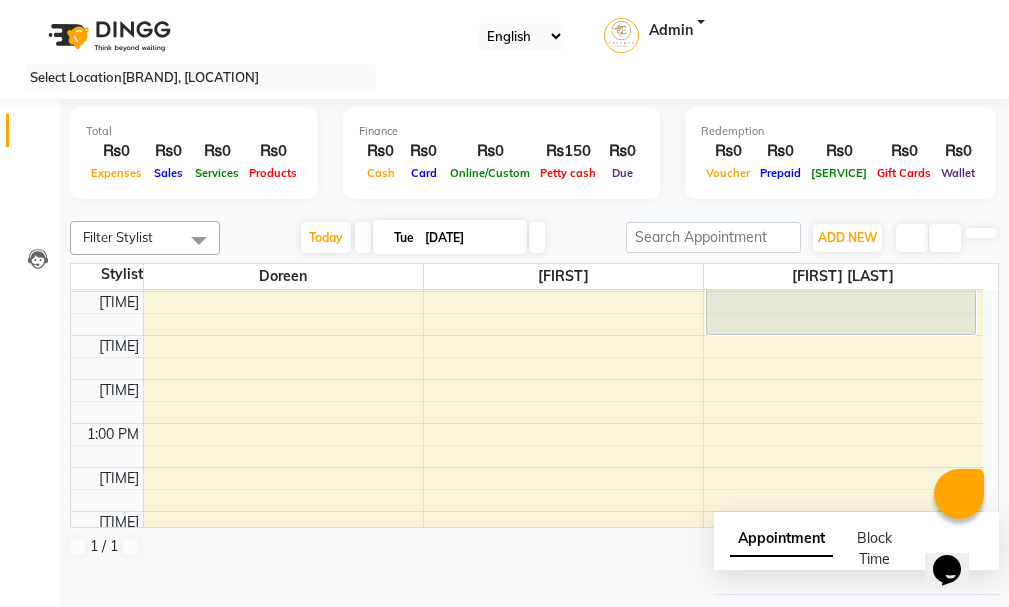 click on "[FIRST], [CODE], [TIME]-[TIME], [SERVICE] [FIRST], [CODE], [TIME]-[TIME], [SERVICE] [FIRST], [CODE], [TIME]-[TIME], [SERVICE] [INITIALS], [CODE], [TIME]-[TIME], [SERVICE] [FIRST], [CODE], [TIME]-[TIME], [SERVICE] [FIRST], [CODE], [TIME]-[TIME], [SERVICE] [FIRST], [CODE], [TIME]-[TIME], [SERVICE]" at bounding box center (527, 555) 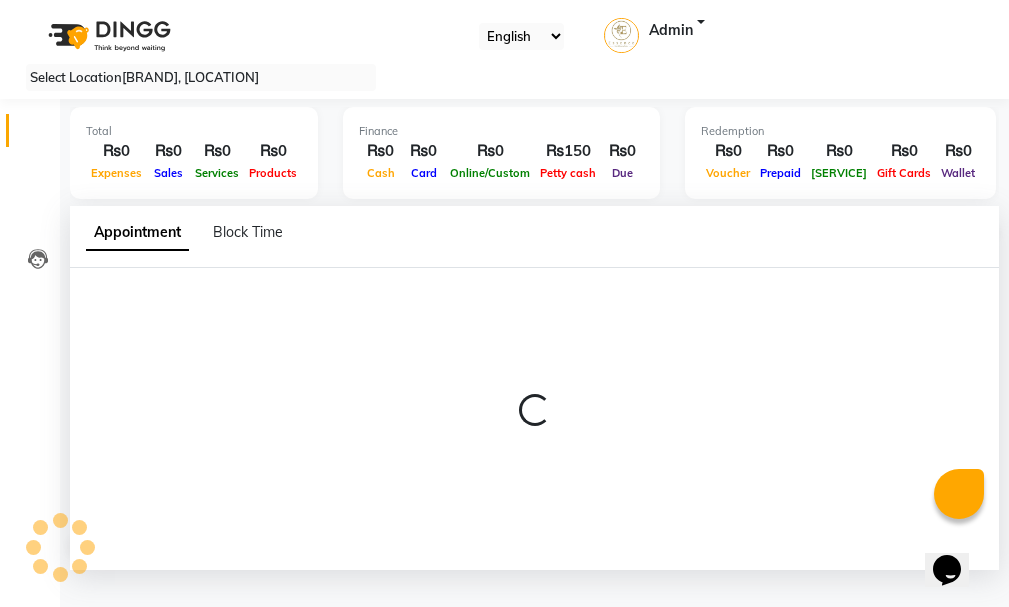 scroll, scrollTop: 1, scrollLeft: 0, axis: vertical 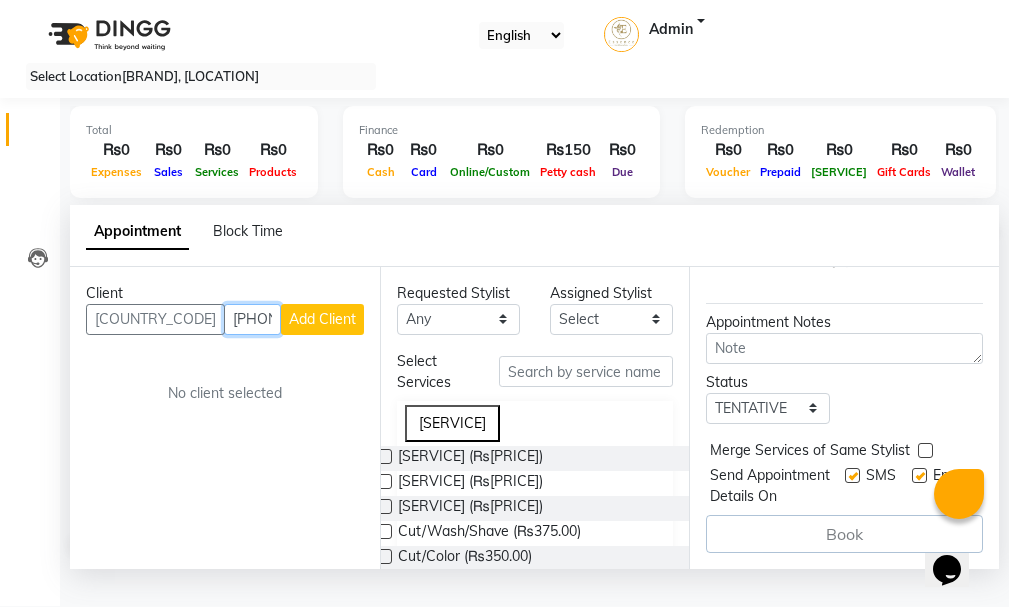 type on "[PHONE]" 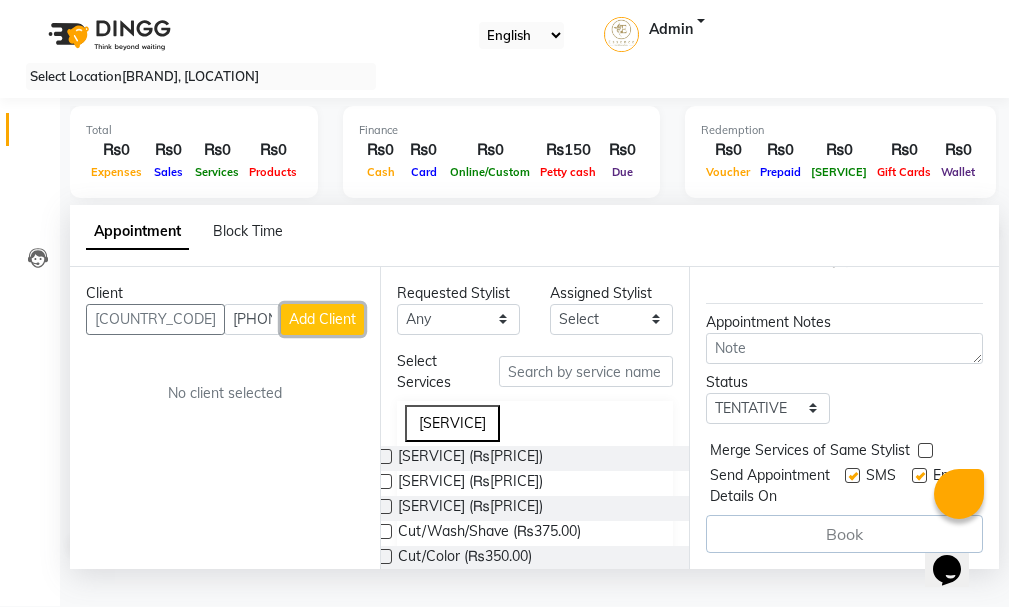 click on "Add Client" at bounding box center [322, 319] 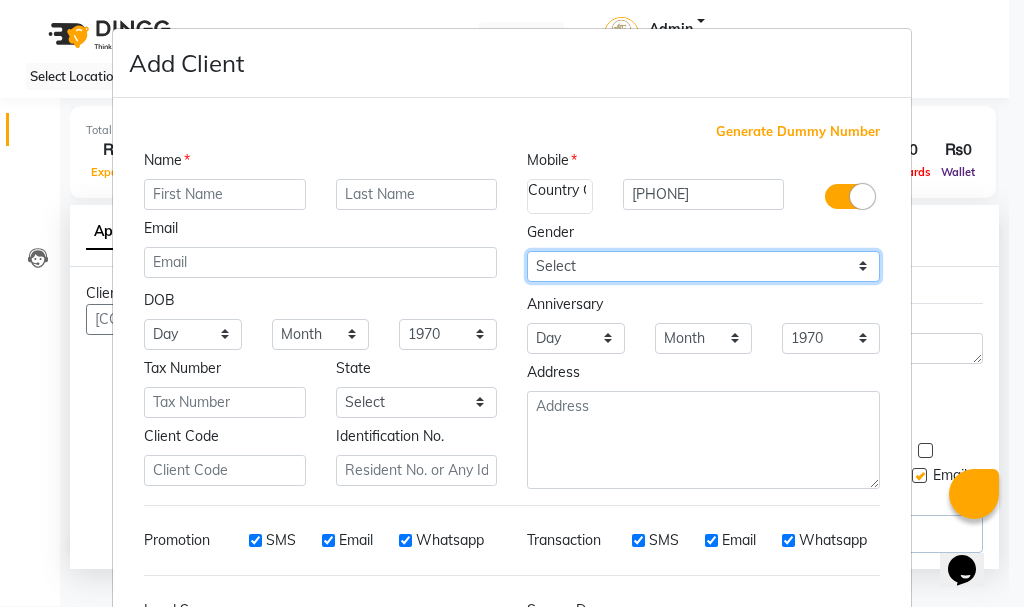 click on "Select Male Female Other Prefer Not To Say" at bounding box center [193, 334] 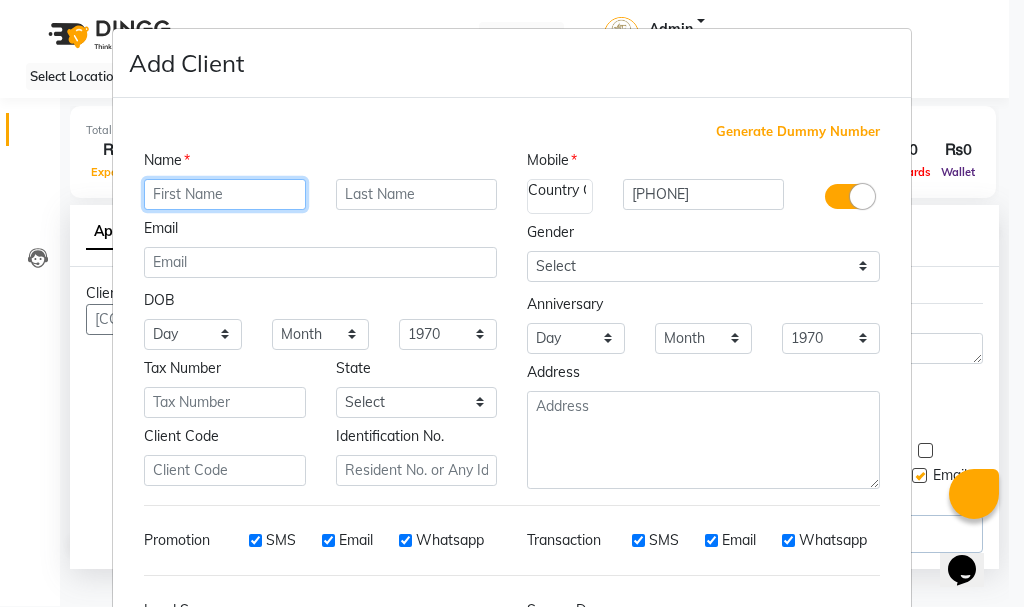 click at bounding box center [225, 194] 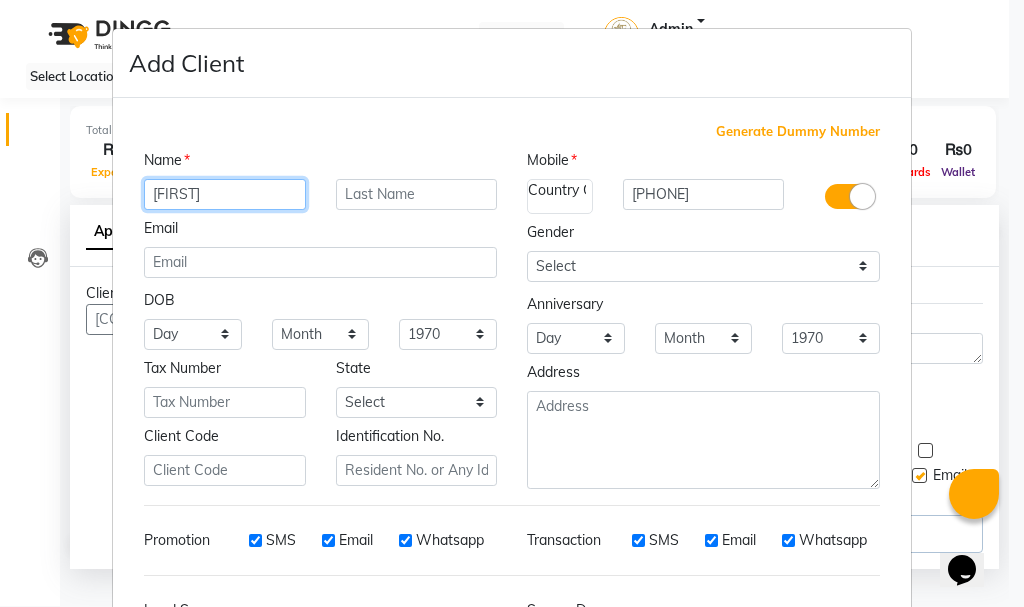 type on "[FIRST]" 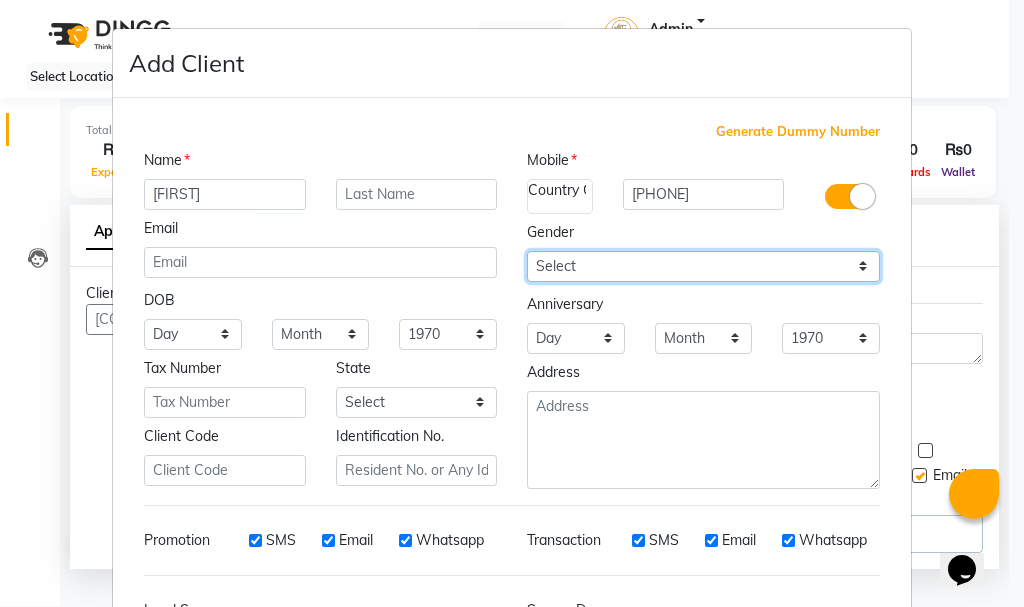 click on "Select Male Female Other Prefer Not To Say" at bounding box center (703, 266) 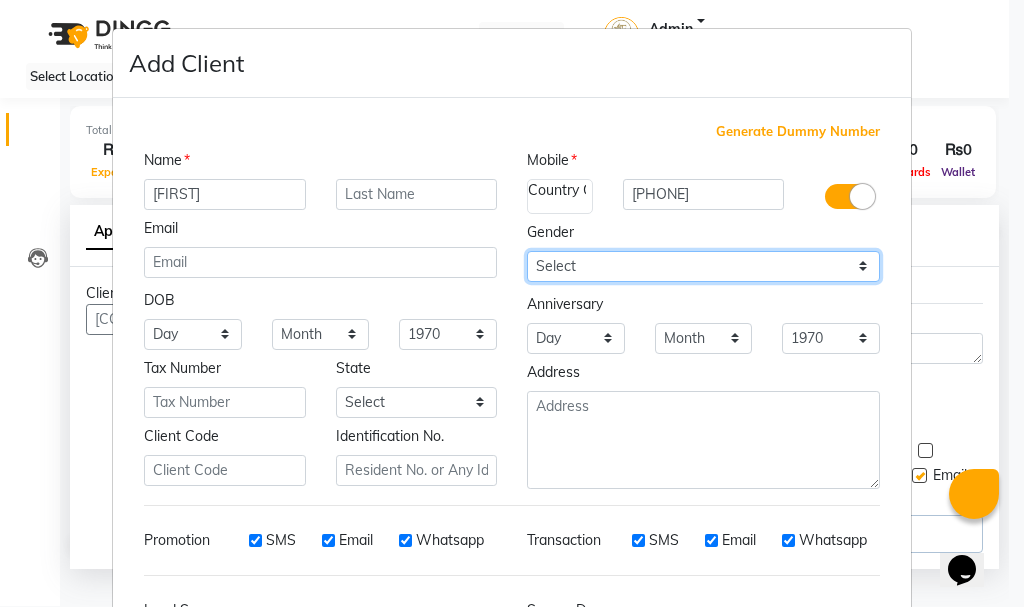 select on "male" 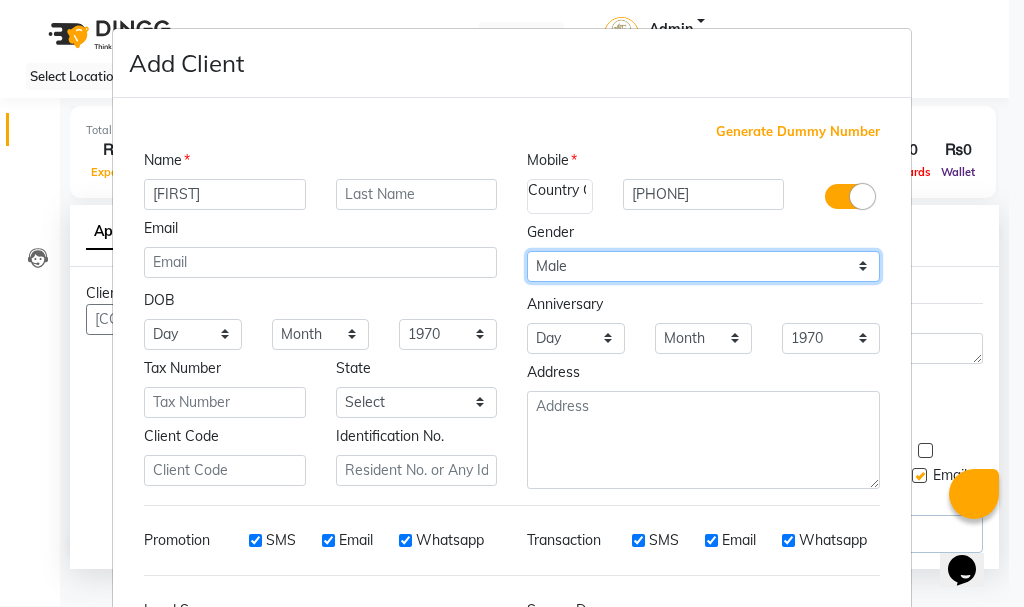 click on "Select Male Female Other Prefer Not To Say" at bounding box center (703, 266) 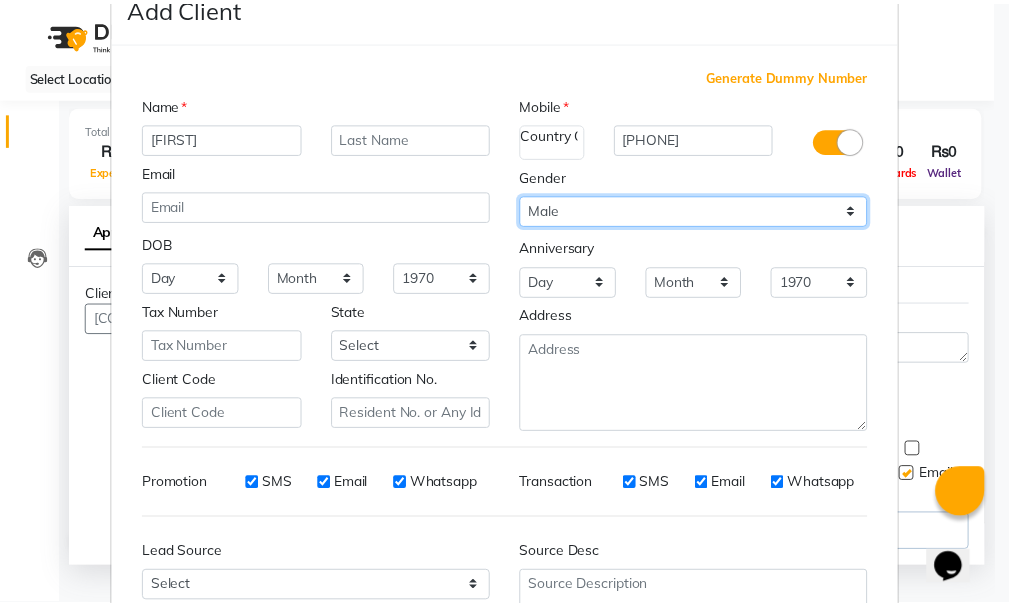 scroll, scrollTop: 242, scrollLeft: 0, axis: vertical 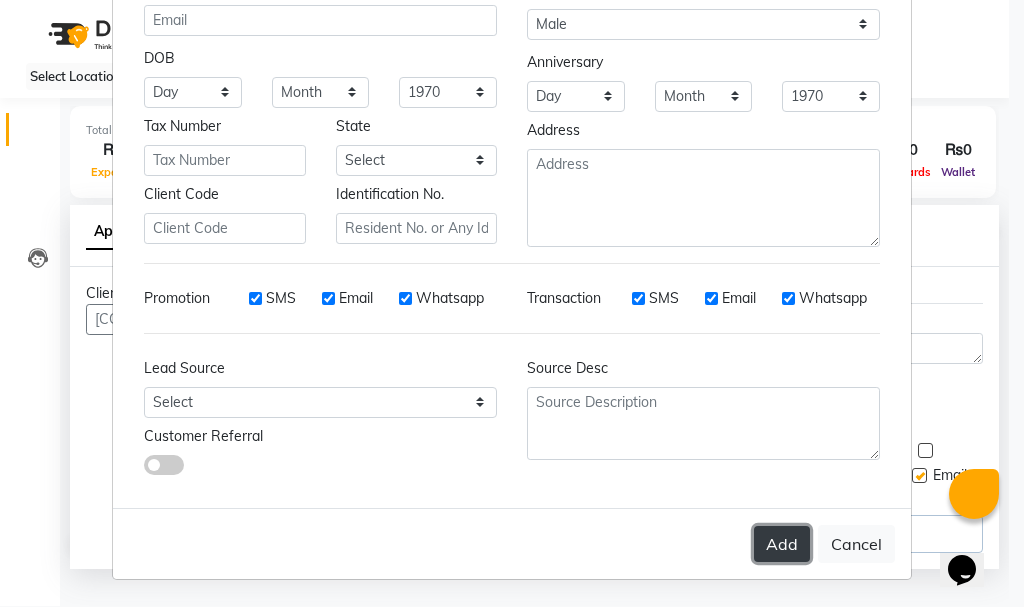 click on "Add" at bounding box center (782, 544) 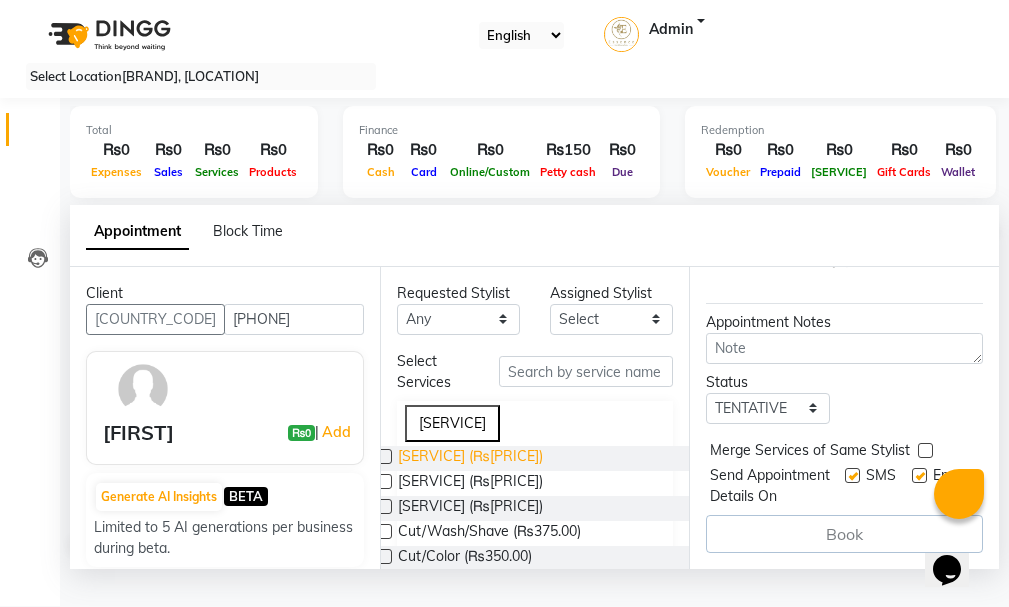 click on "[SERVICE] (₨[PRICE])" at bounding box center (470, 458) 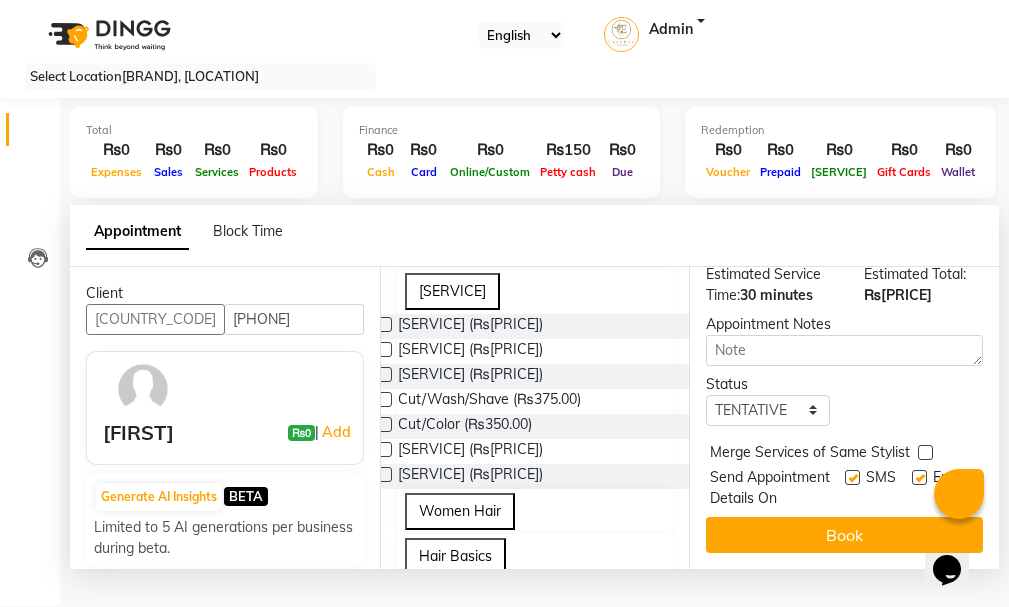scroll, scrollTop: 400, scrollLeft: 0, axis: vertical 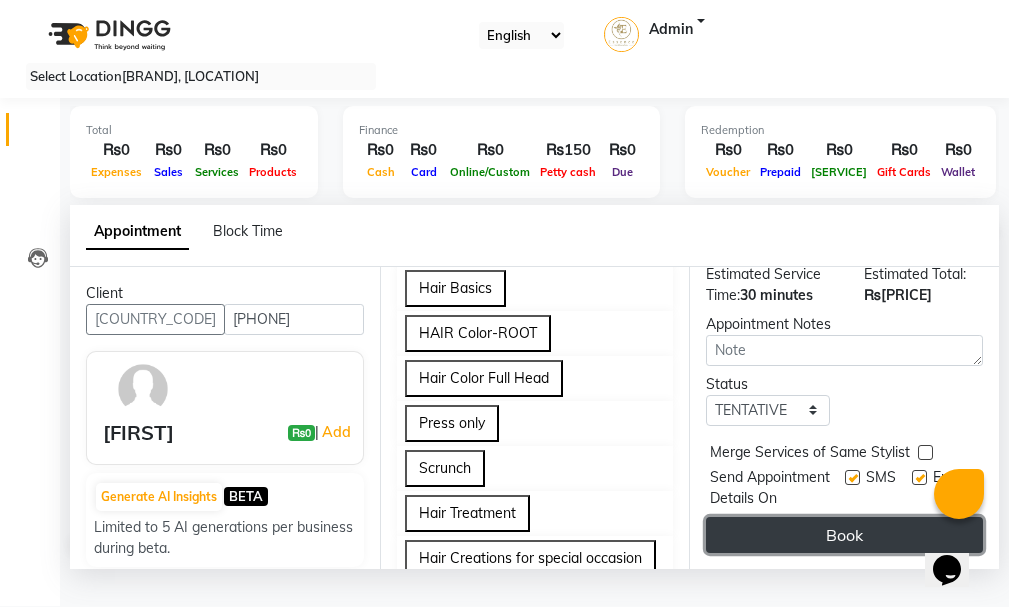 click on "Book" at bounding box center [844, 535] 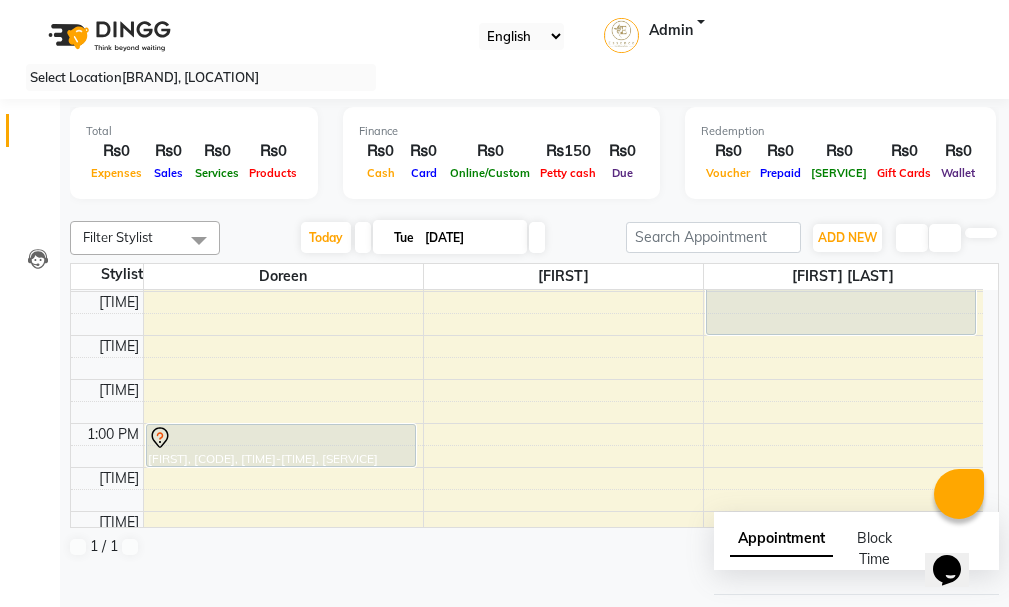 scroll, scrollTop: 1, scrollLeft: 0, axis: vertical 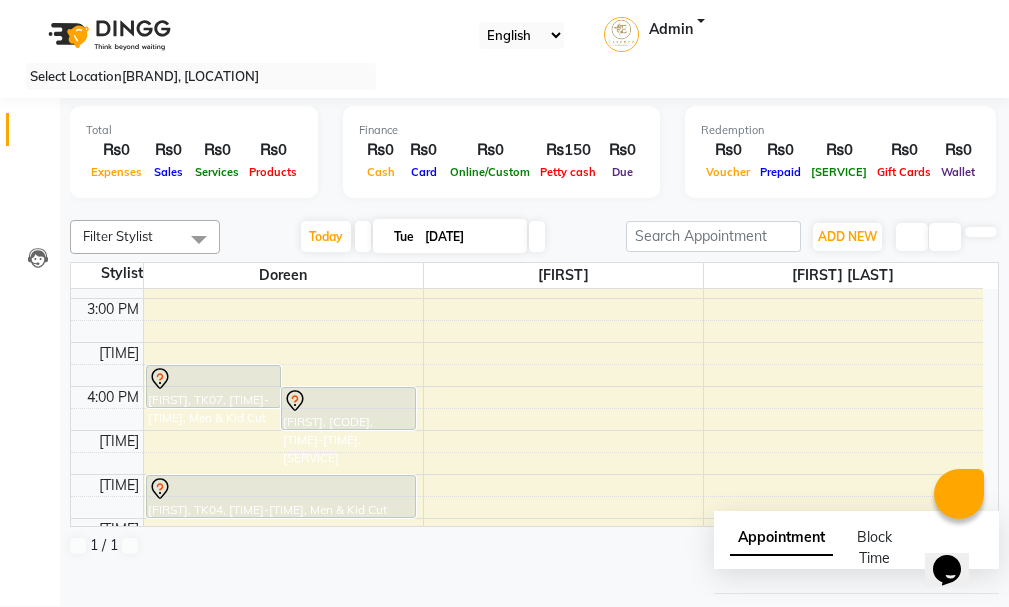 click on "[FIRST], TK07, [TIME]-[TIME], Men & Kid Cut" at bounding box center [213, 386] 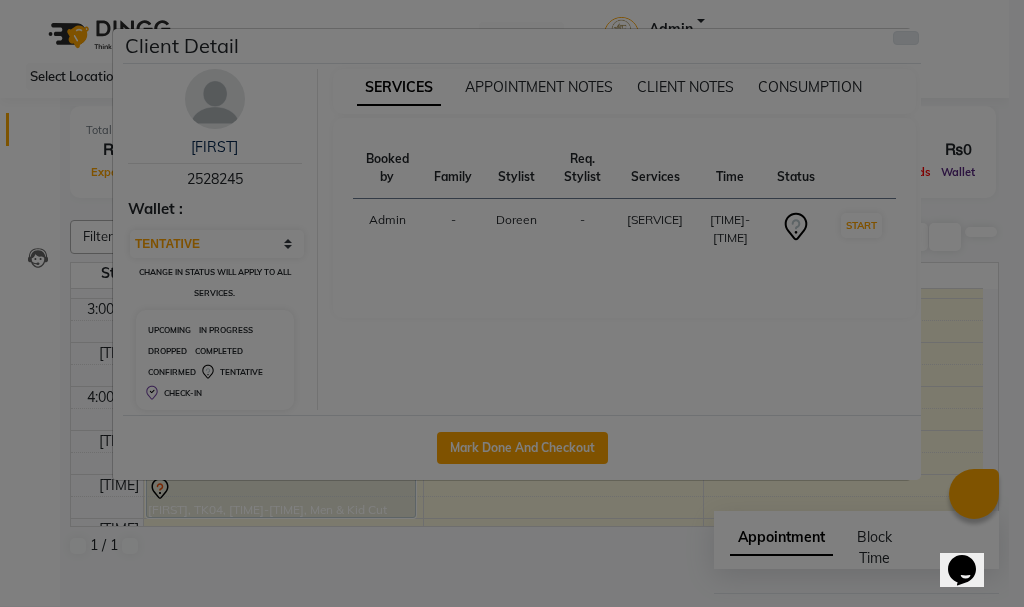 click at bounding box center [906, 38] 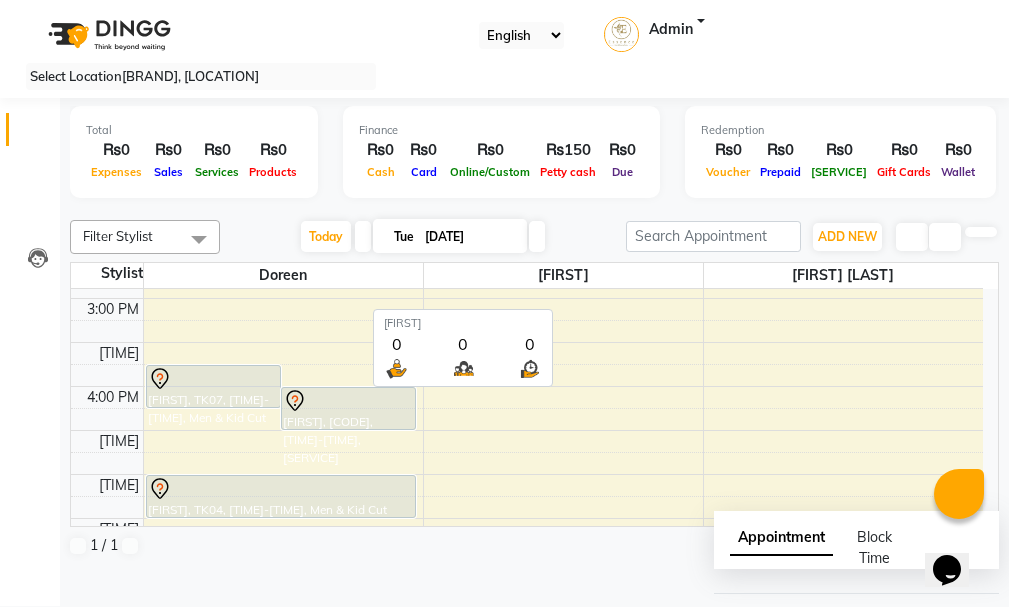 scroll, scrollTop: 0, scrollLeft: 0, axis: both 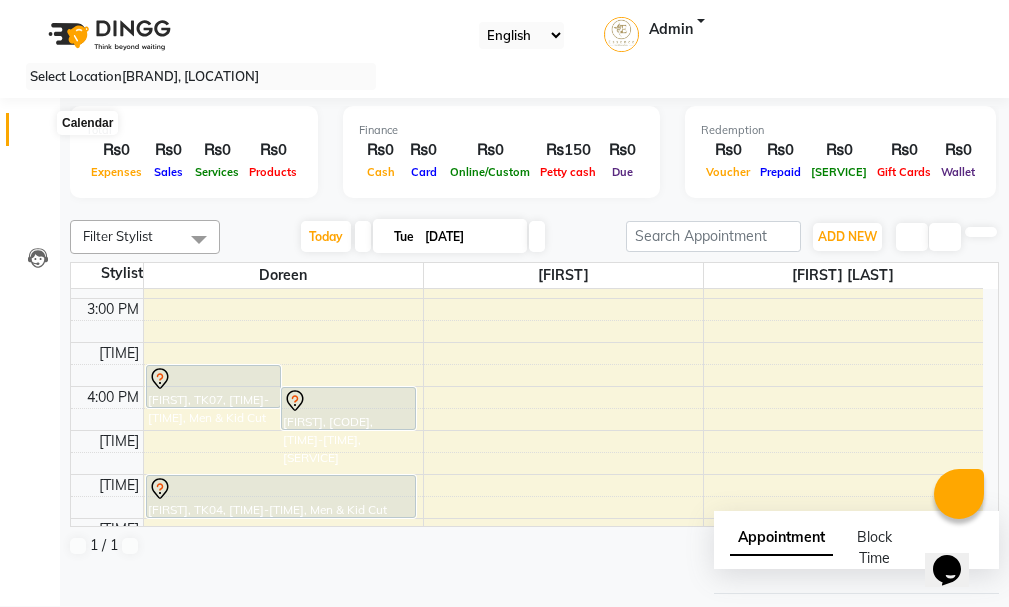 click at bounding box center [38, 134] 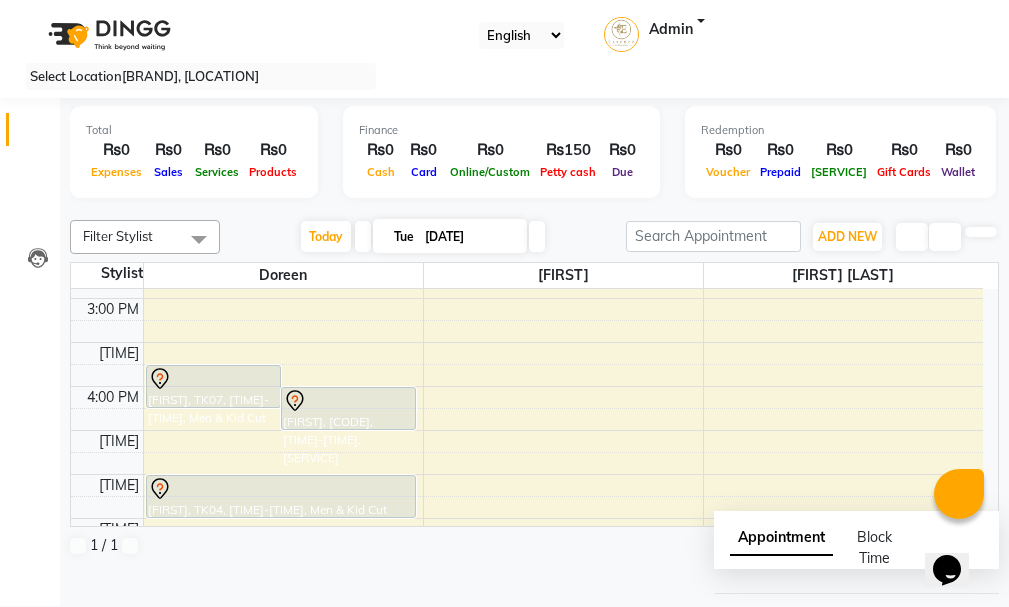 click at bounding box center [537, 236] 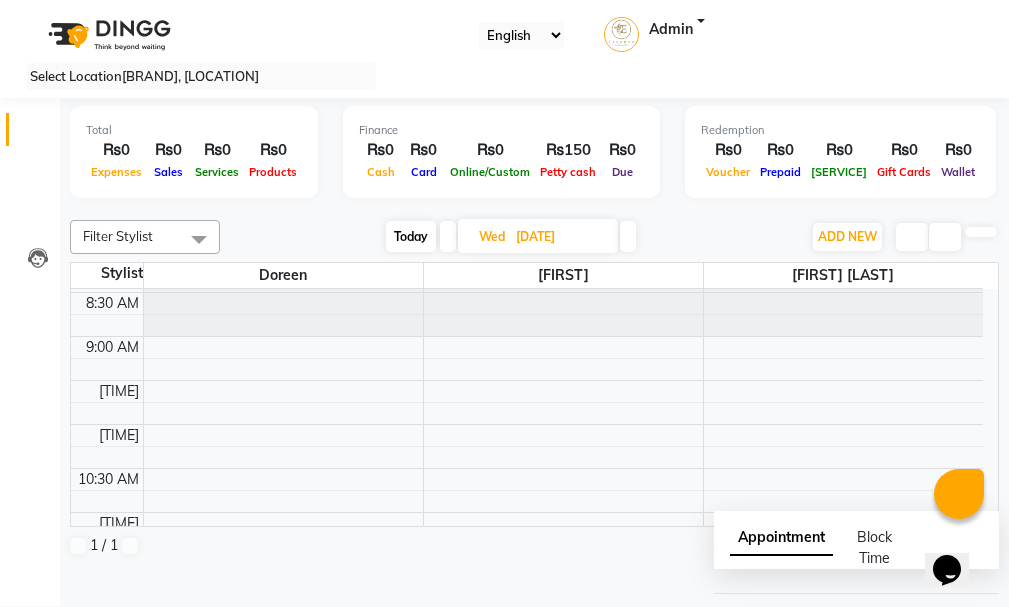 scroll, scrollTop: 0, scrollLeft: 0, axis: both 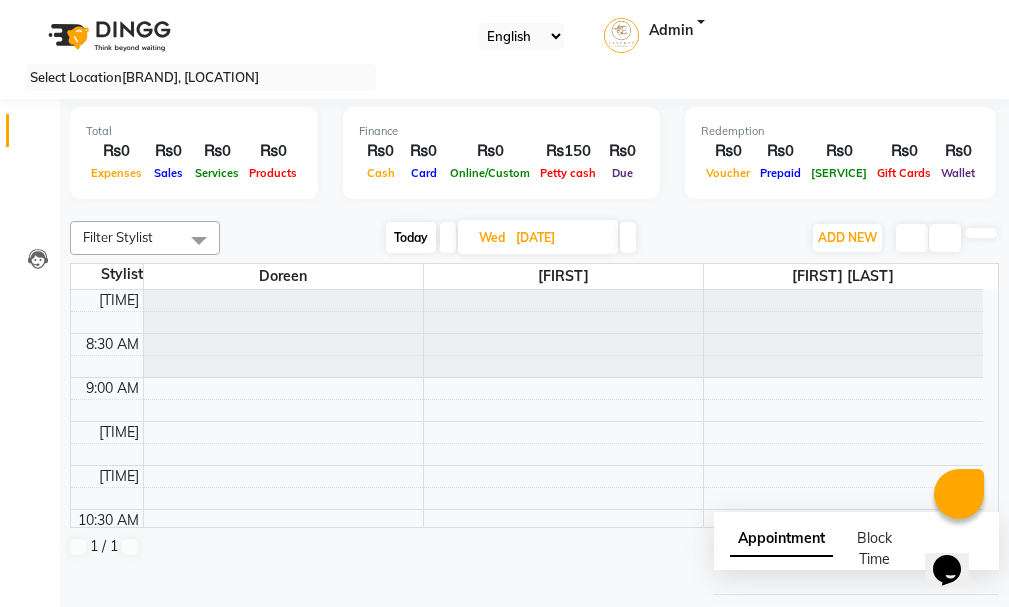 click at bounding box center [628, 237] 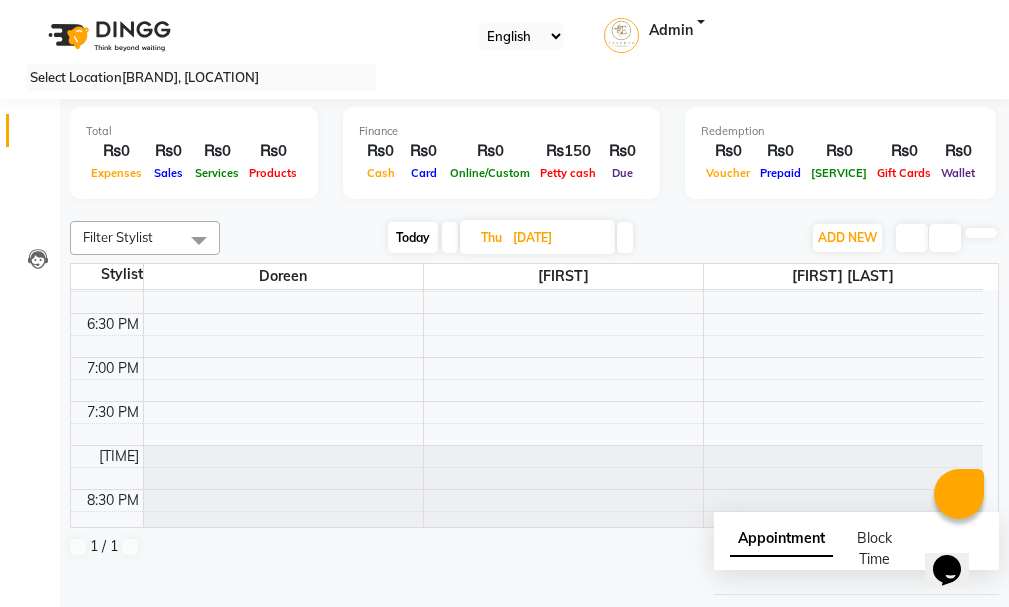 scroll, scrollTop: 300, scrollLeft: 0, axis: vertical 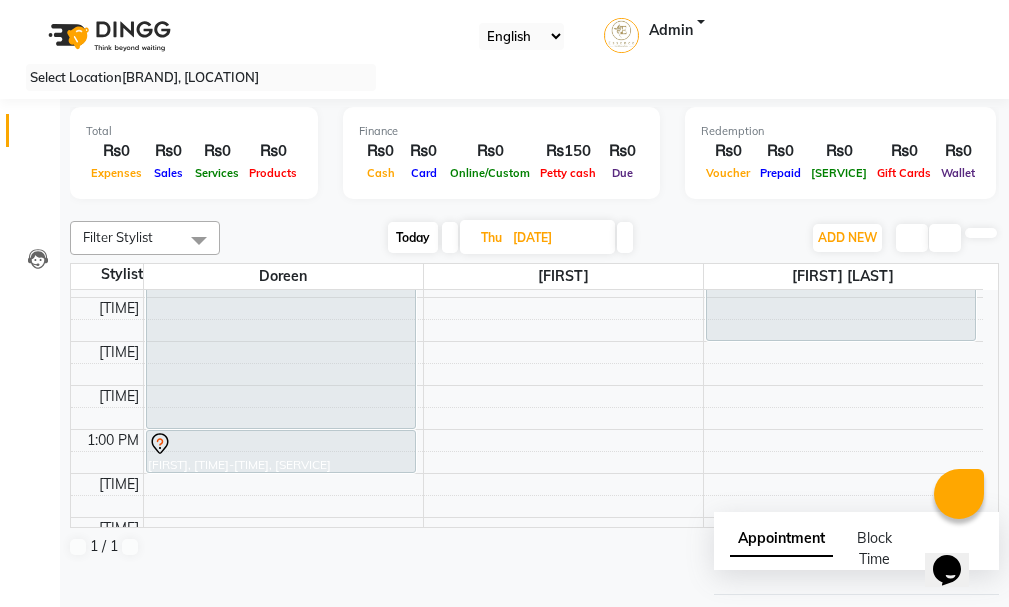 click on "Today" at bounding box center (413, 237) 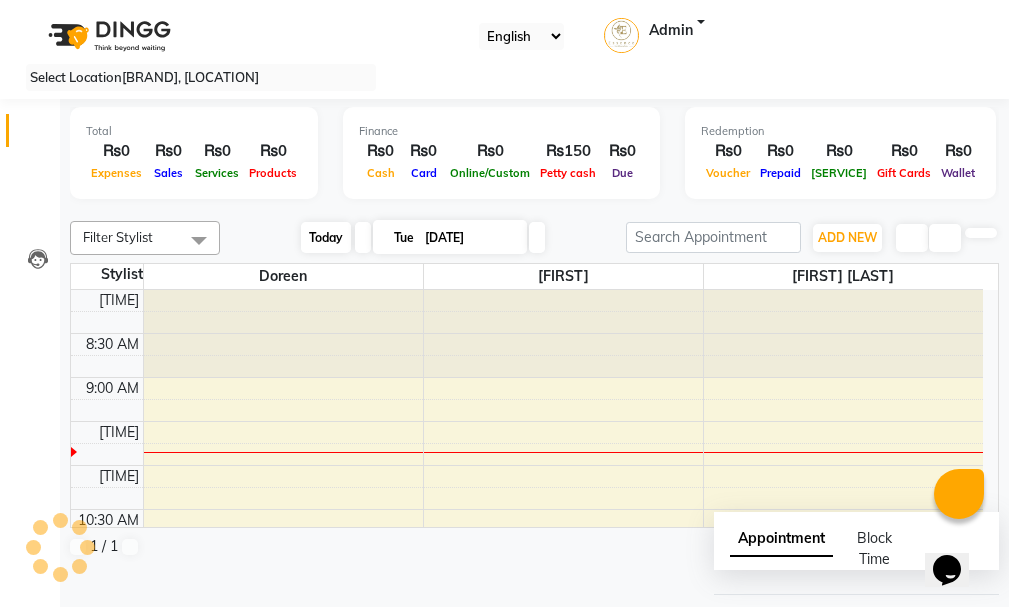 scroll, scrollTop: 89, scrollLeft: 0, axis: vertical 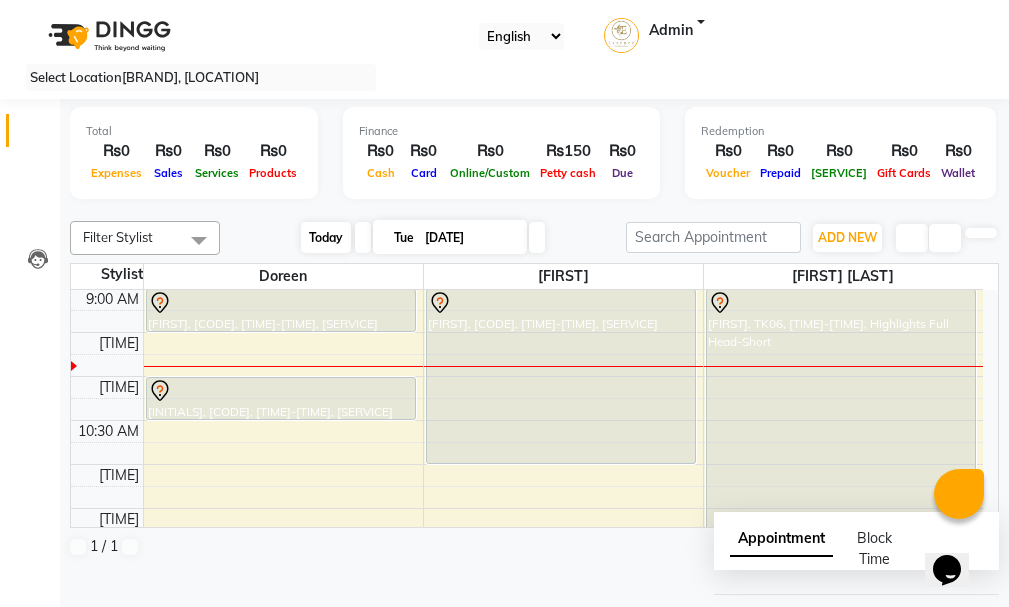 click on "Today" at bounding box center [326, 237] 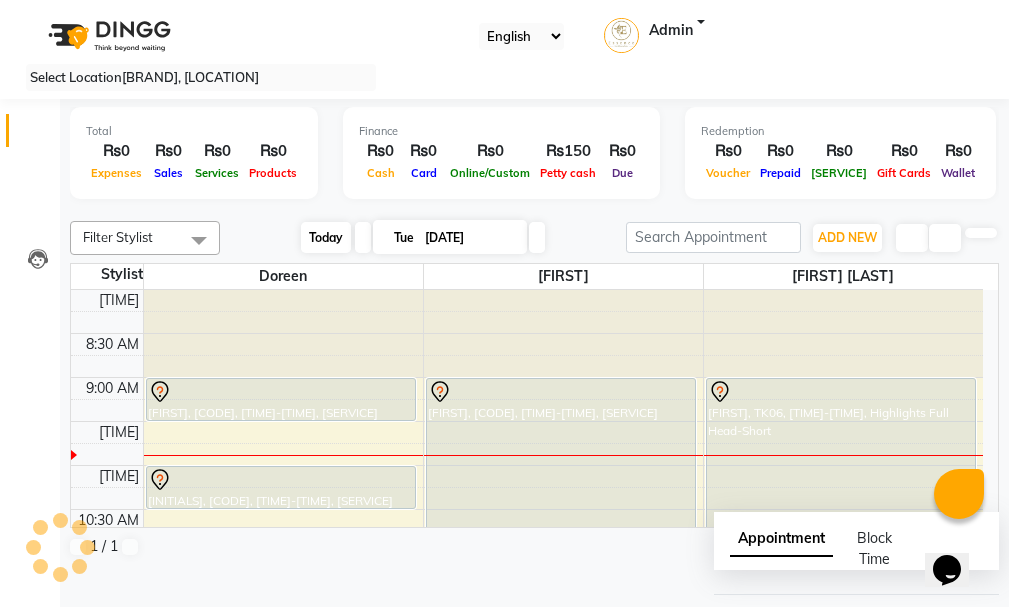 scroll, scrollTop: 89, scrollLeft: 0, axis: vertical 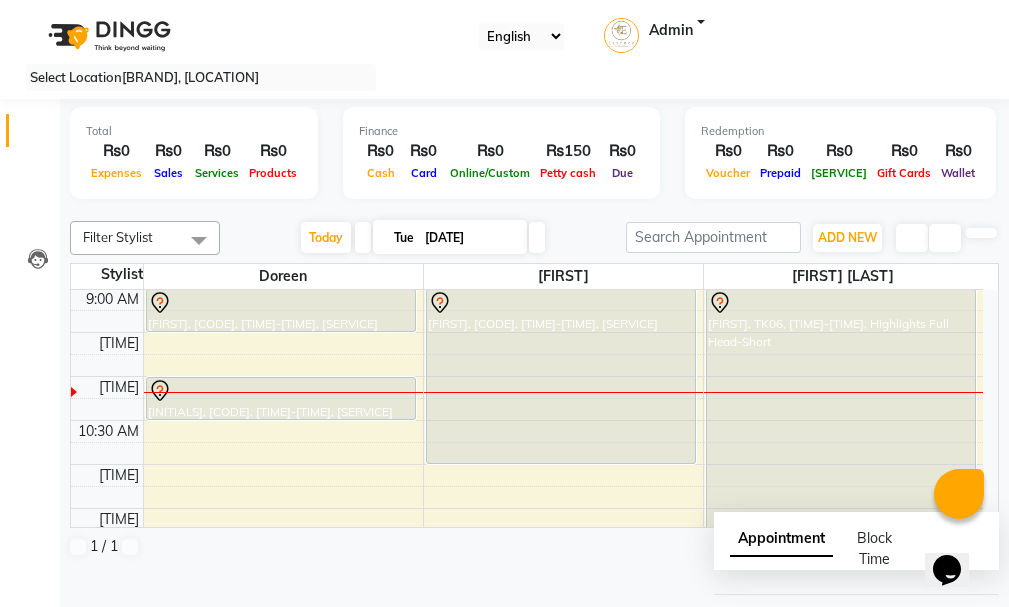 click at bounding box center (537, 237) 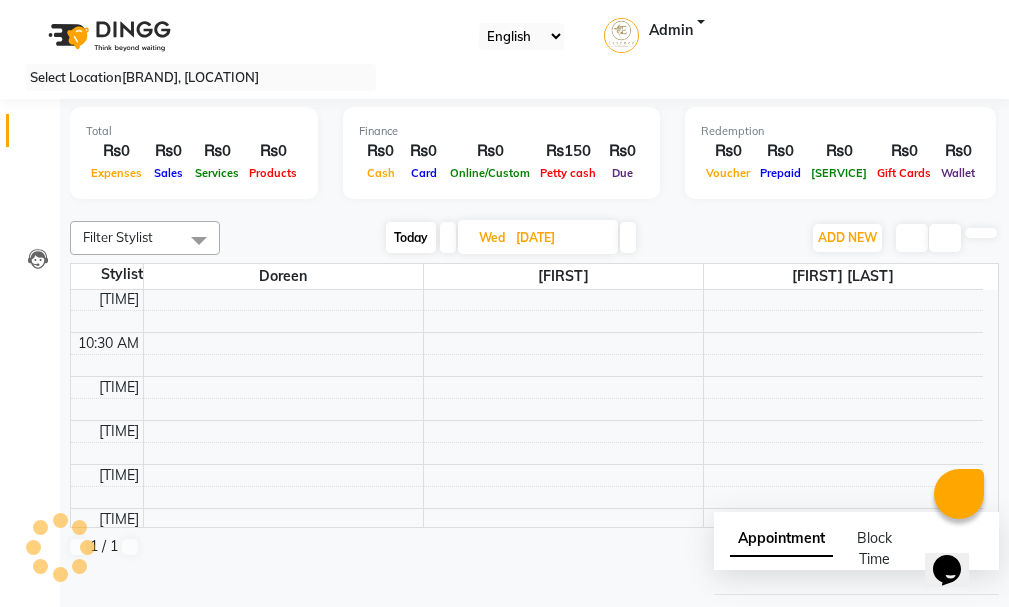 scroll, scrollTop: 0, scrollLeft: 0, axis: both 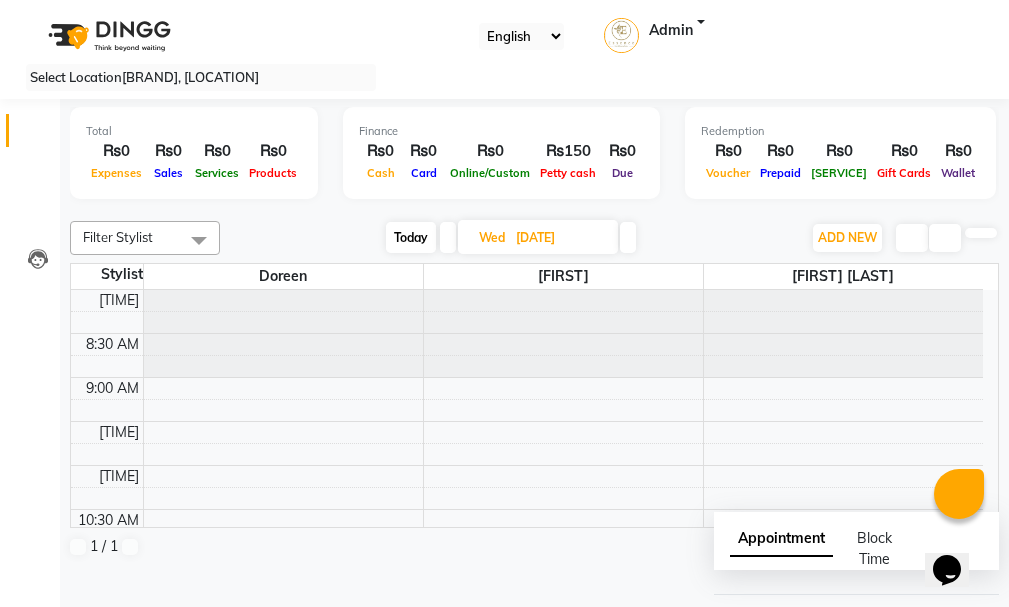 click on "[TIME] [TIME] [TIME] [TIME] [TIME] [TIME] [TIME] [TIME] [TIME] [TIME] [TIME] [TIME] [TIME] [TIME] [TIME] [TIME] [TIME] [TIME] [TIME] [TIME] [TIME] [TIME] [TIME] [TIME] [TIME] [TIME] [TIME]" at bounding box center (527, 861) 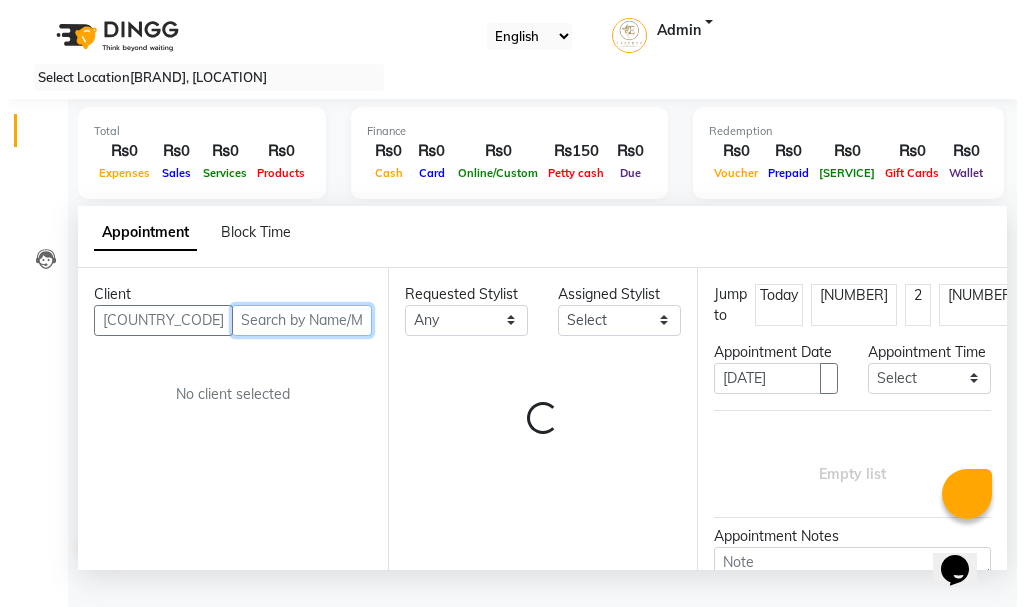scroll, scrollTop: 1, scrollLeft: 0, axis: vertical 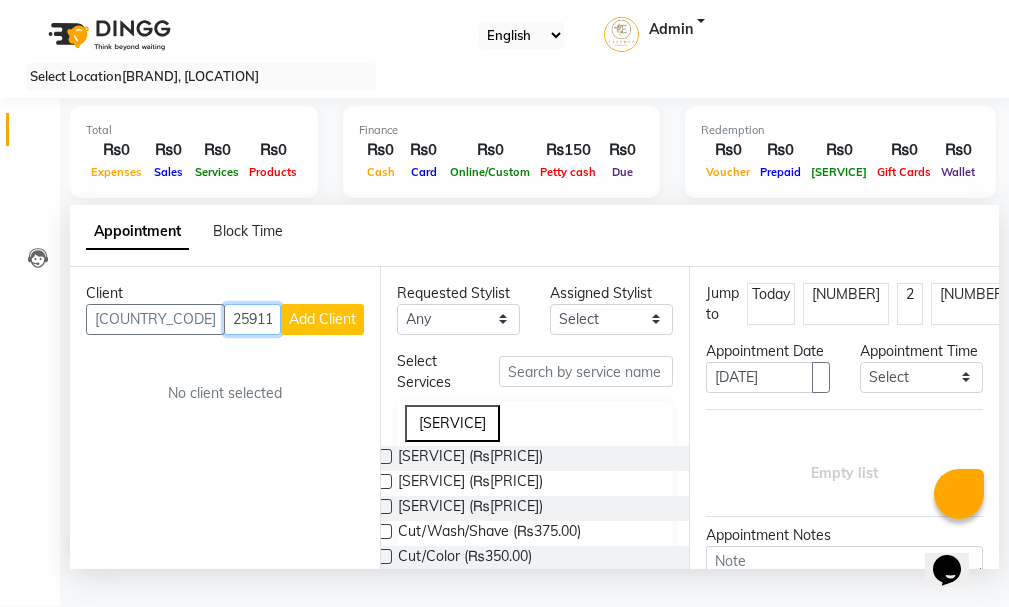 type on "2591189" 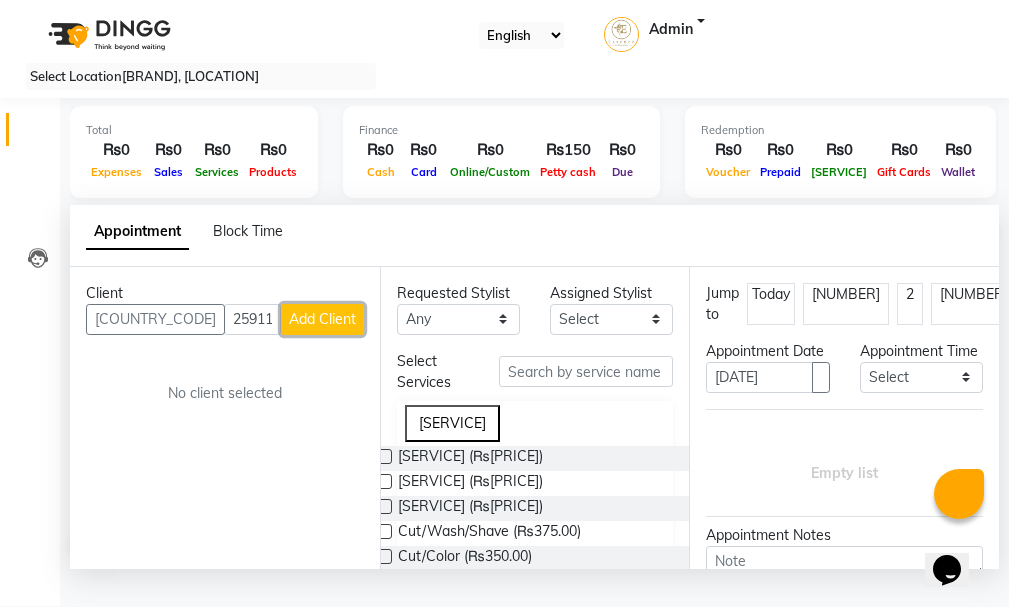 click on "Add Client" at bounding box center [322, 319] 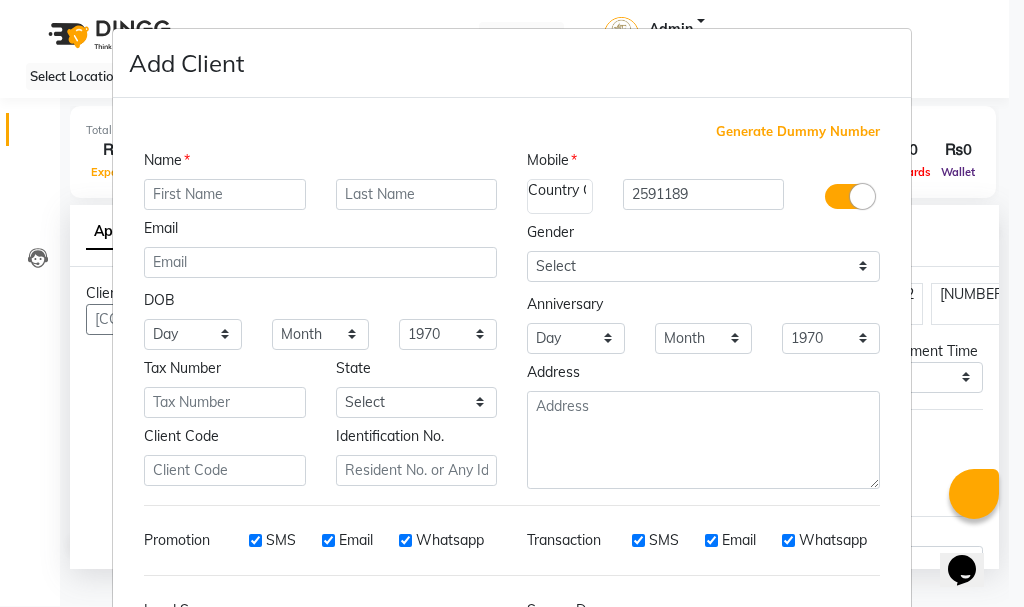 click at bounding box center [225, 194] 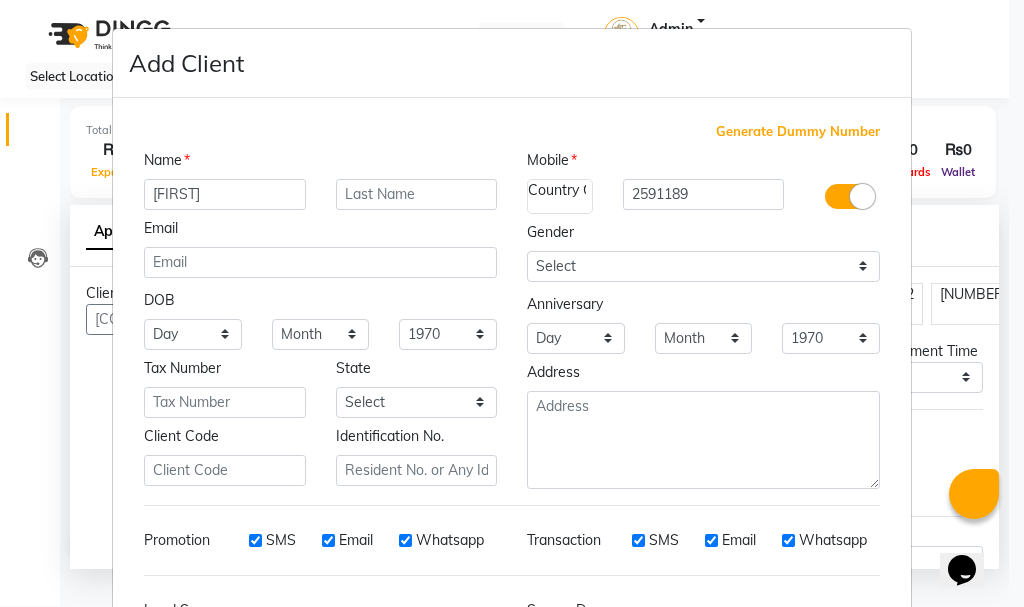 type on "[FIRST]" 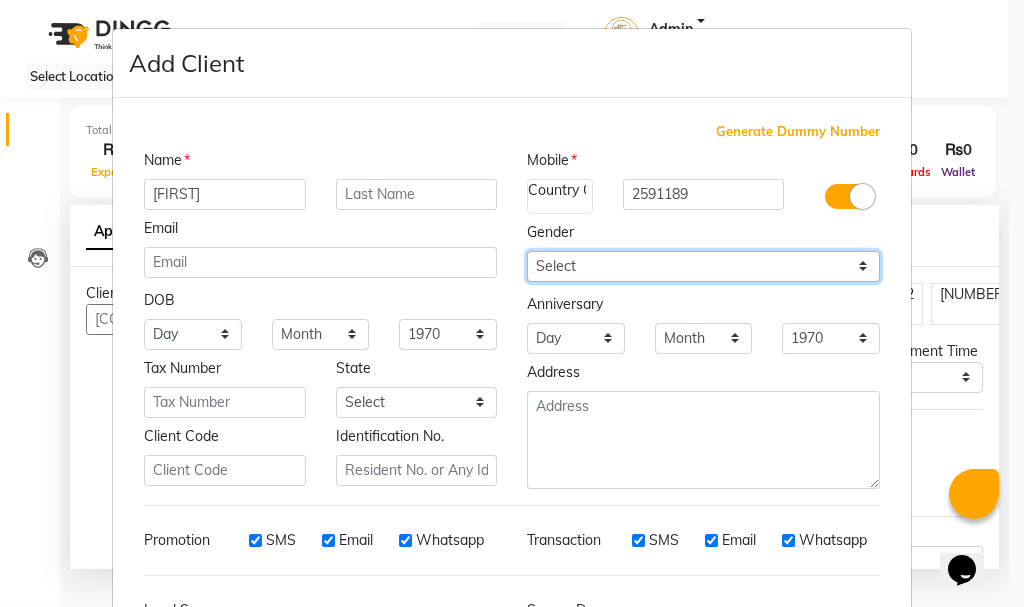 click on "Select Male Female Other Prefer Not To Say" at bounding box center [193, 334] 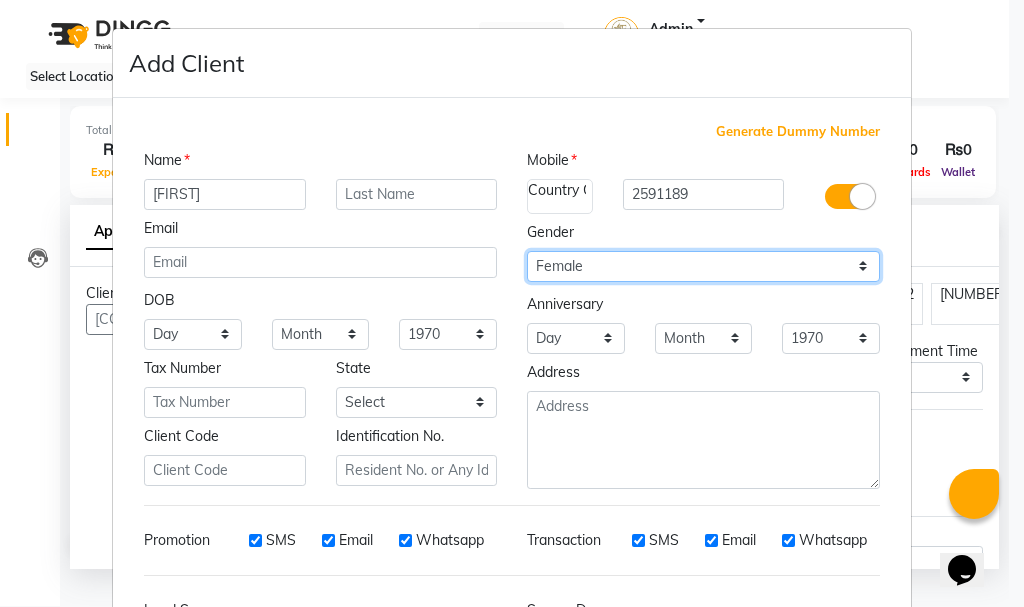 click on "Select Male Female Other Prefer Not To Say" at bounding box center [193, 334] 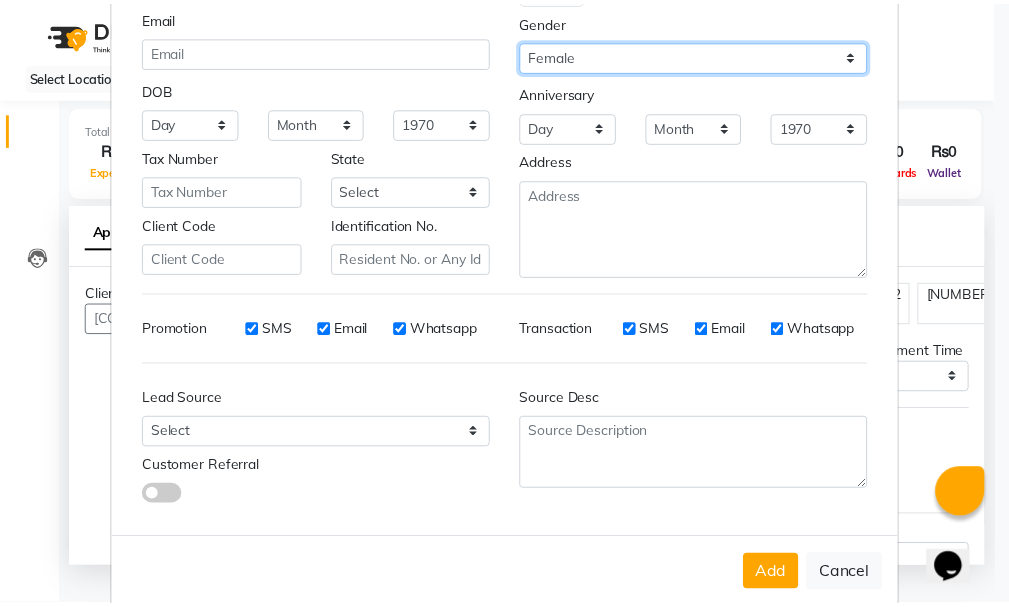 scroll, scrollTop: 242, scrollLeft: 0, axis: vertical 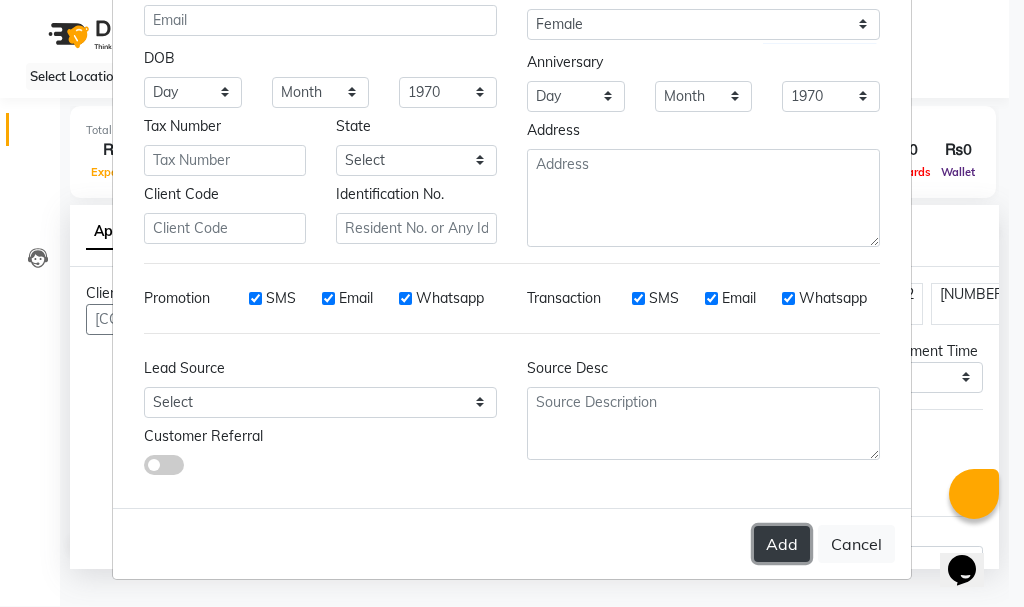 click on "Add" at bounding box center (782, 544) 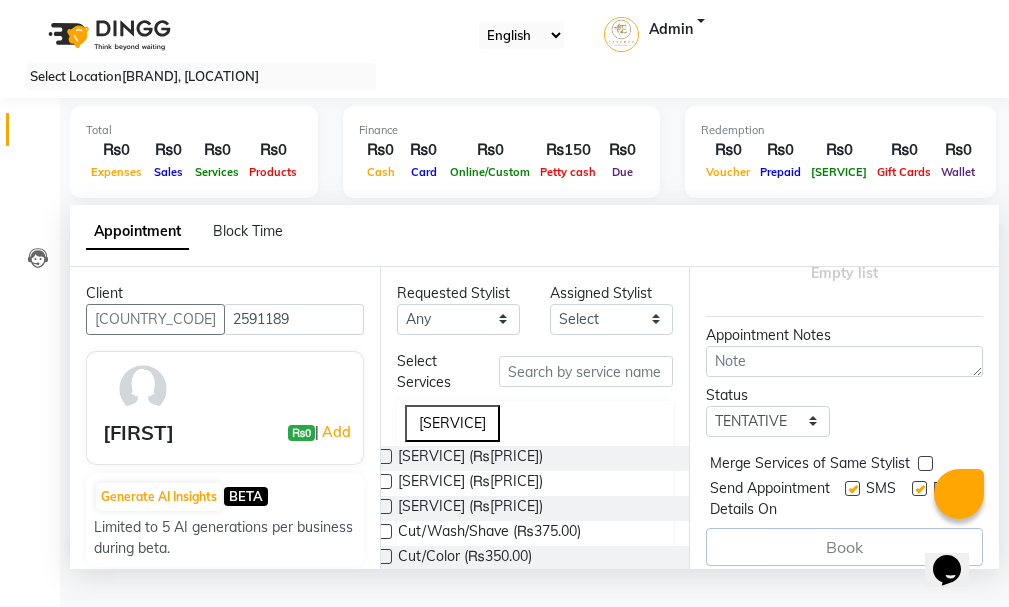 scroll, scrollTop: 279, scrollLeft: 0, axis: vertical 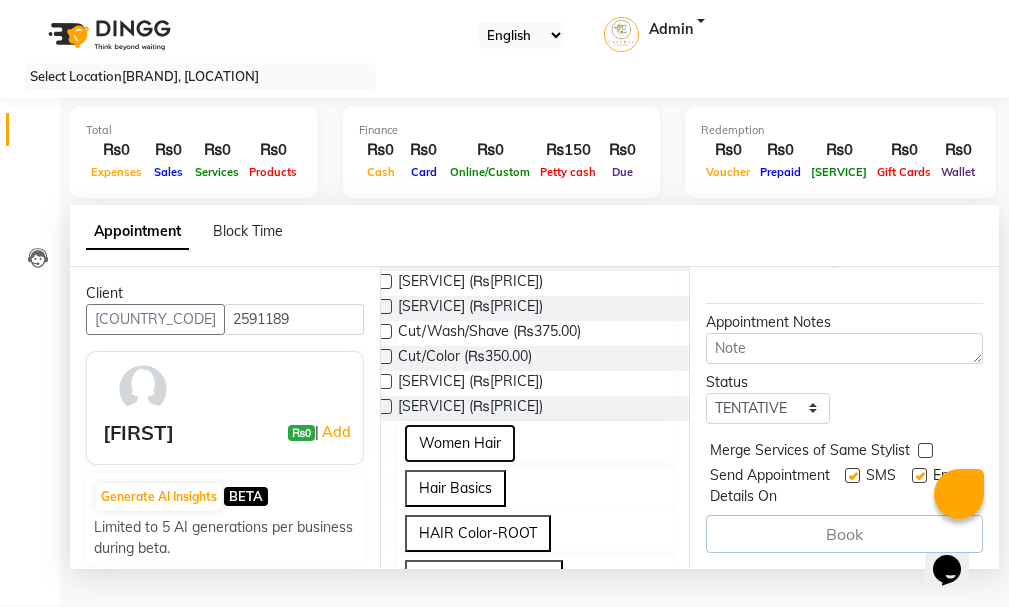 click on "Women Hair" at bounding box center (460, 443) 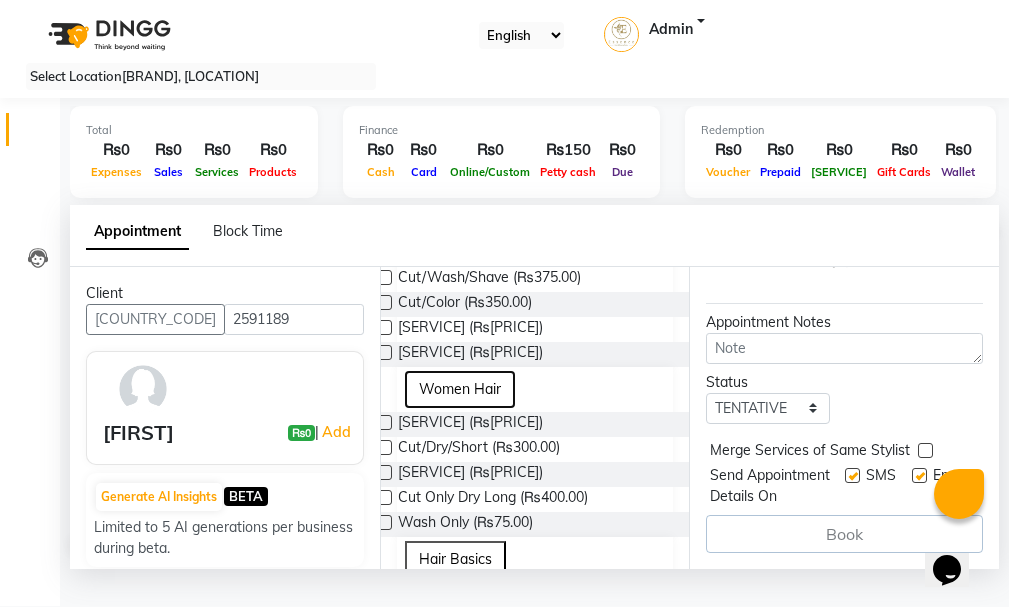 scroll, scrollTop: 300, scrollLeft: 0, axis: vertical 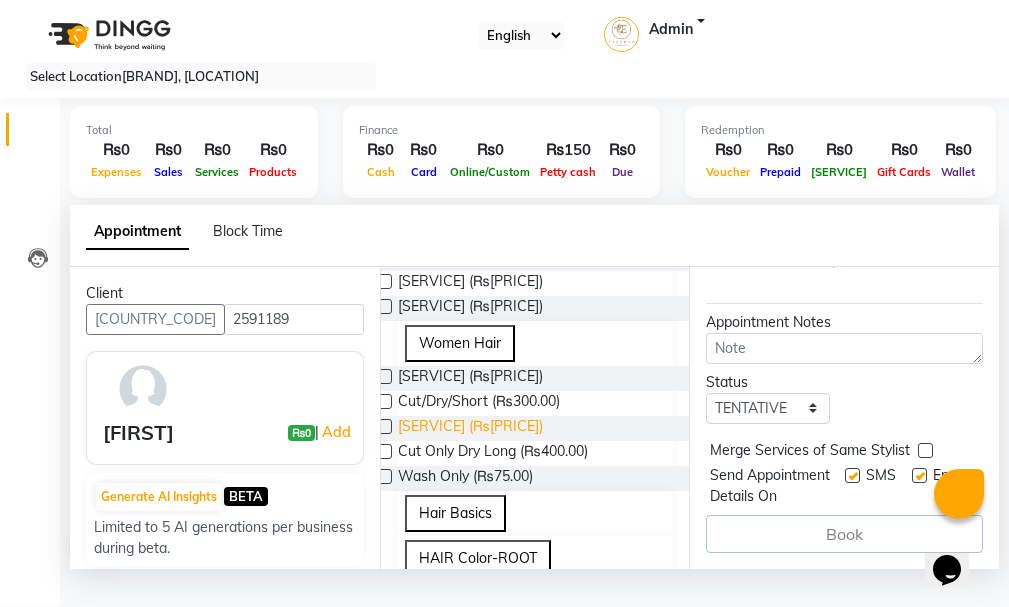 click on "[SERVICE] (₨[PRICE])" at bounding box center (470, 378) 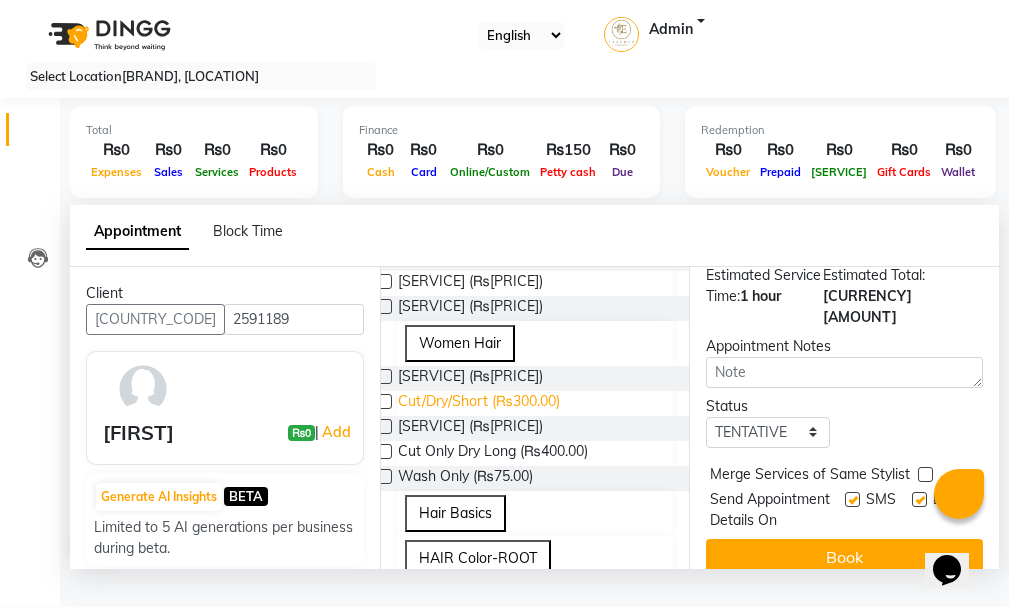 click on "Cut/Dry/Short (₨300.00)" at bounding box center (470, 378) 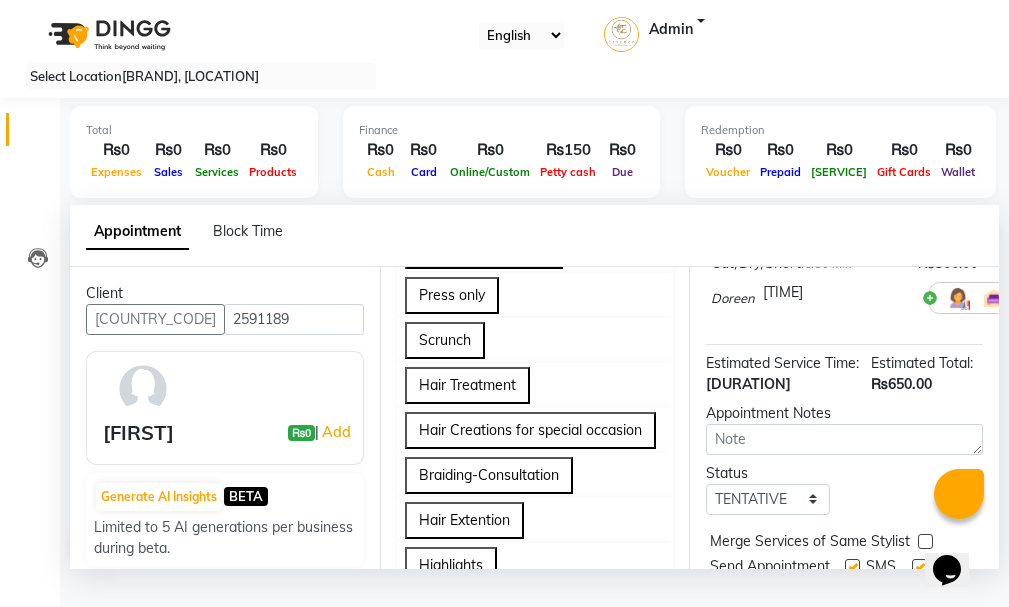 scroll, scrollTop: 900, scrollLeft: 0, axis: vertical 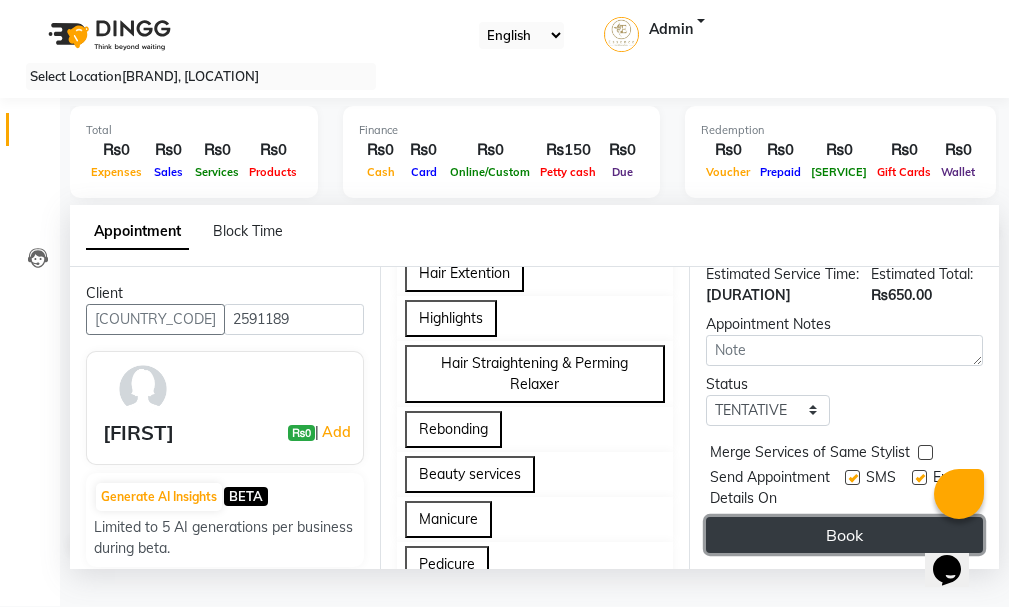 click on "Book" at bounding box center [844, 535] 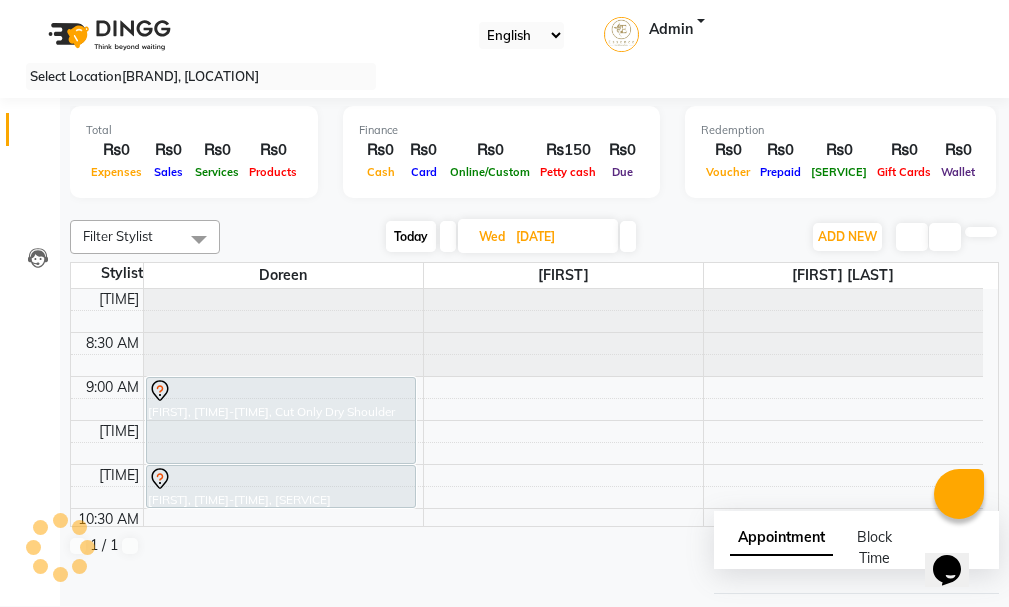 scroll, scrollTop: 0, scrollLeft: 0, axis: both 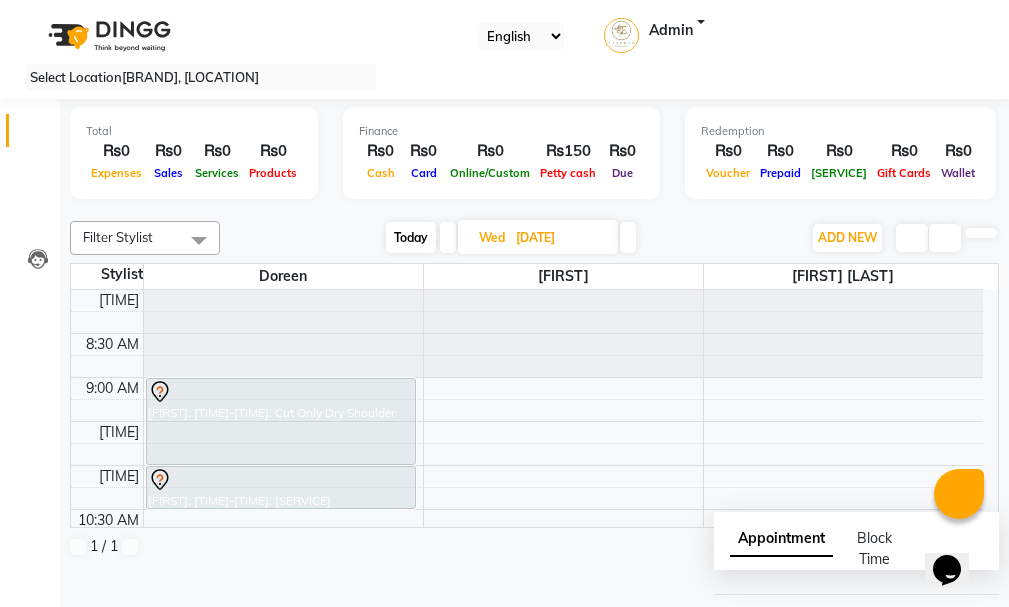 click on "[FIRST], [TIME]-[TIME], Cut Only Dry Shoulder" at bounding box center [281, 421] 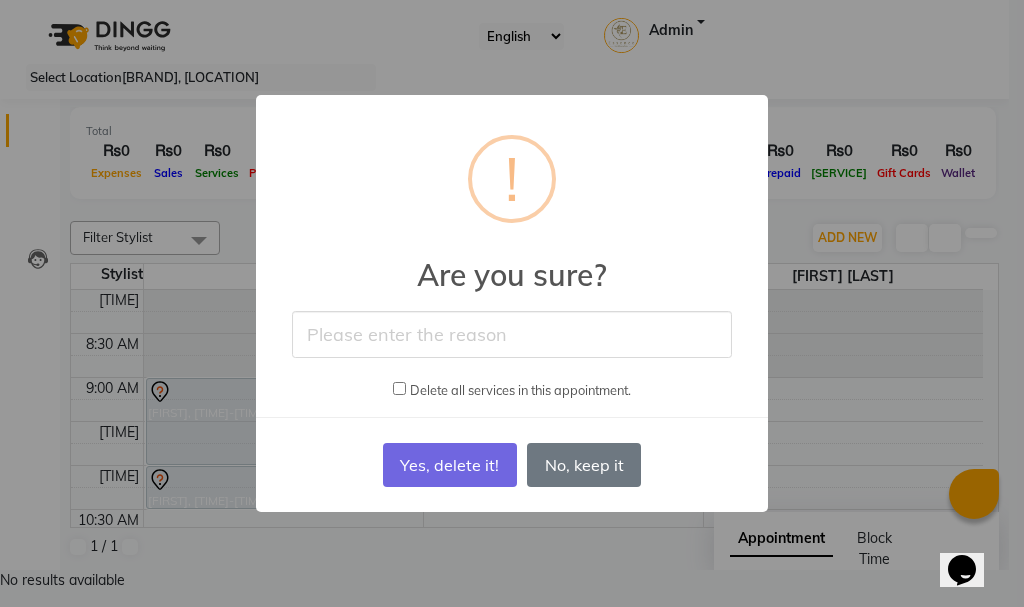 type on "nil" 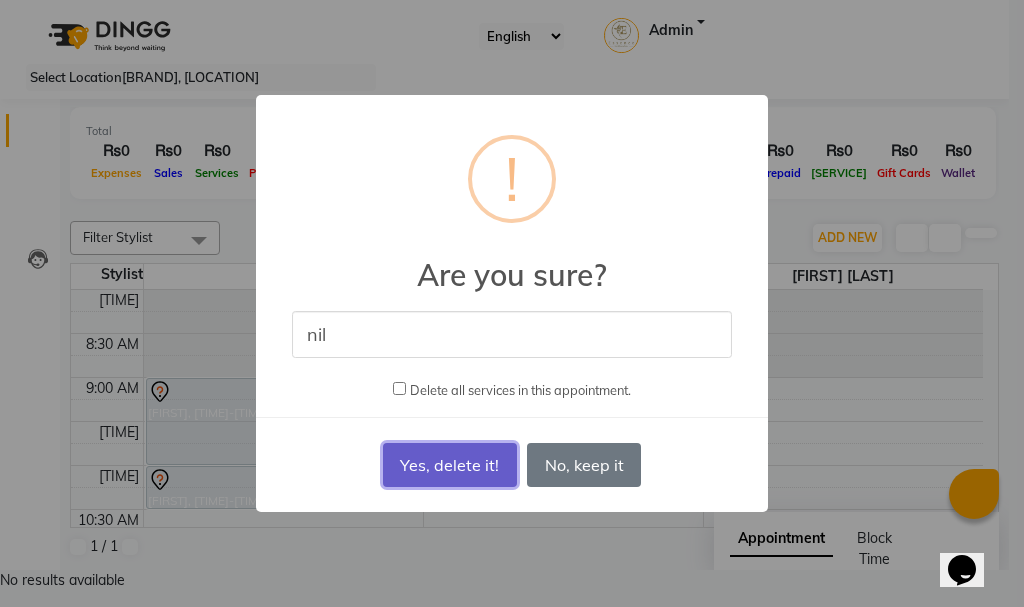 click on "Yes, delete it!" at bounding box center (450, 465) 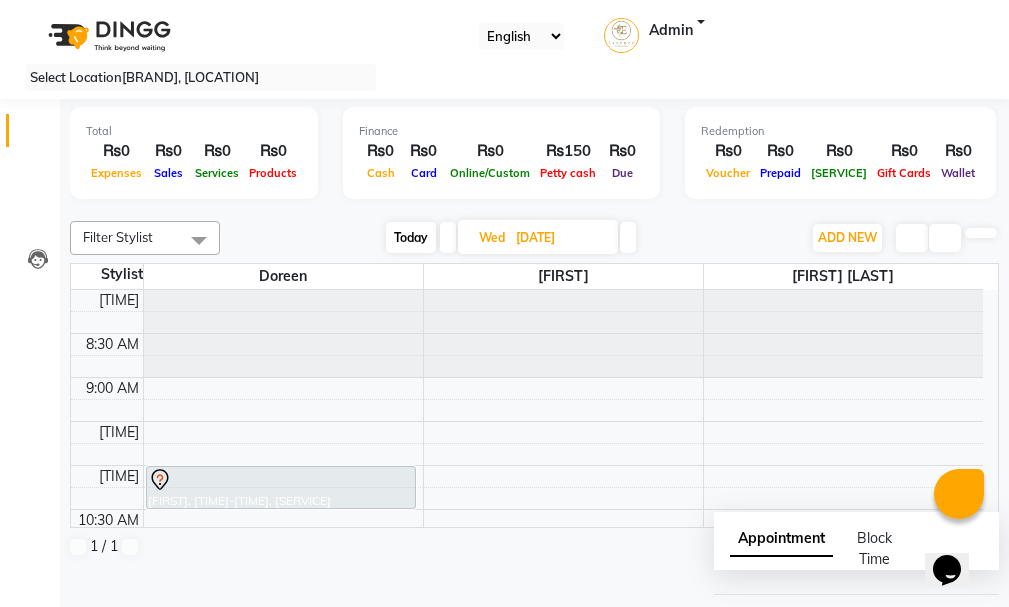 click on "8:00 AM 8:30 AM 9:00 AM 9:30 AM 10:00 AM 10:30 AM 11:00 AM 11:30 AM 12:00 PM 12:30 PM 1:00 PM 1:30 PM 2:00 PM 2:30 PM 3:00 PM 3:30 PM 4:00 PM 4:30 PM 5:00 PM 5:30 PM 6:00 PM 6:30 PM 7:00 PM 7:30 PM 8:00 PM 8:30 PM [FIRST], [TIME]-[TIME], Cut/Dry/Short" at bounding box center (527, 861) 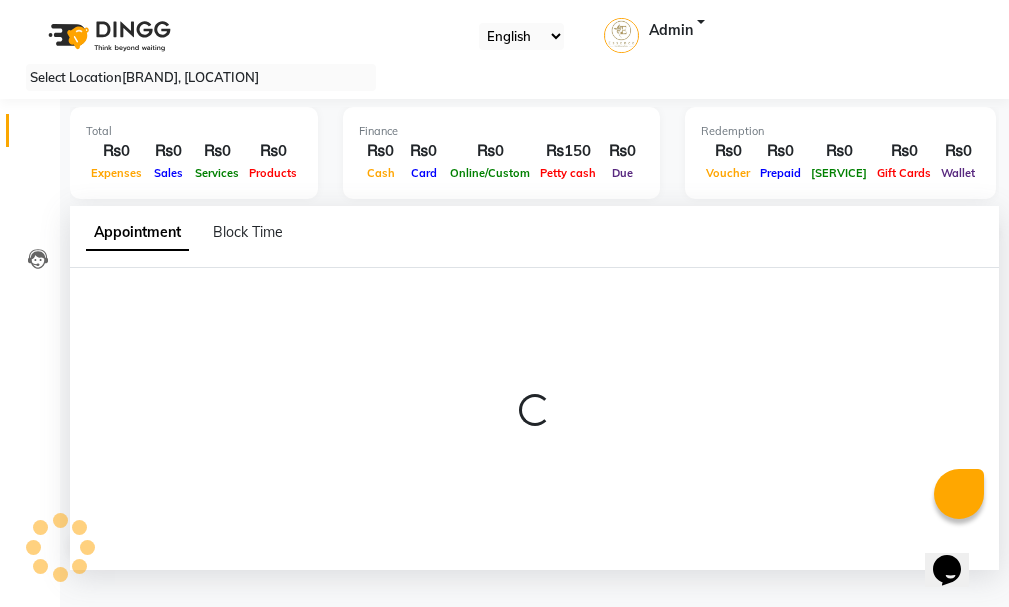 scroll, scrollTop: 1, scrollLeft: 0, axis: vertical 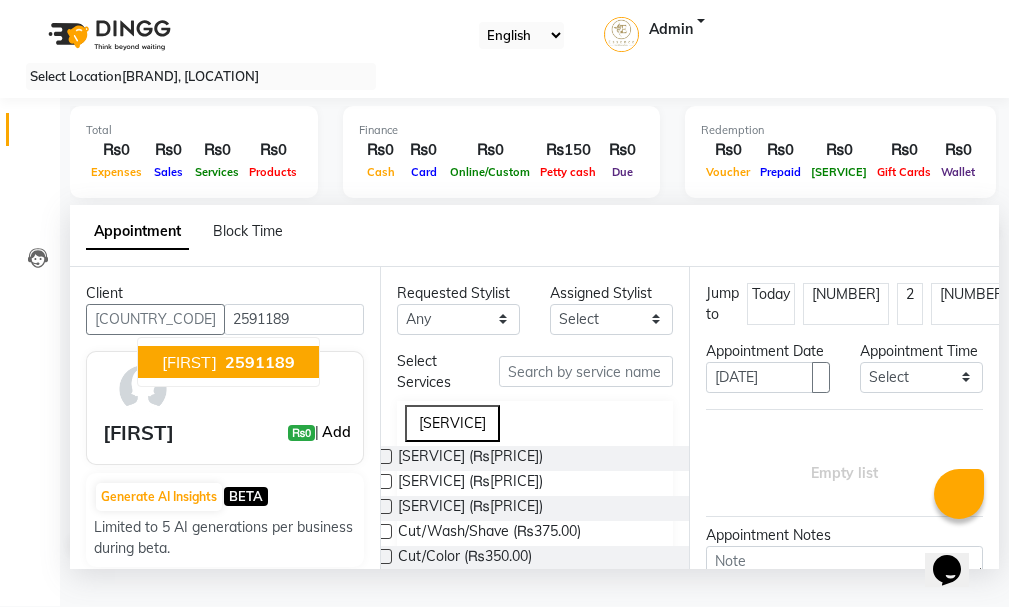type on "2591189" 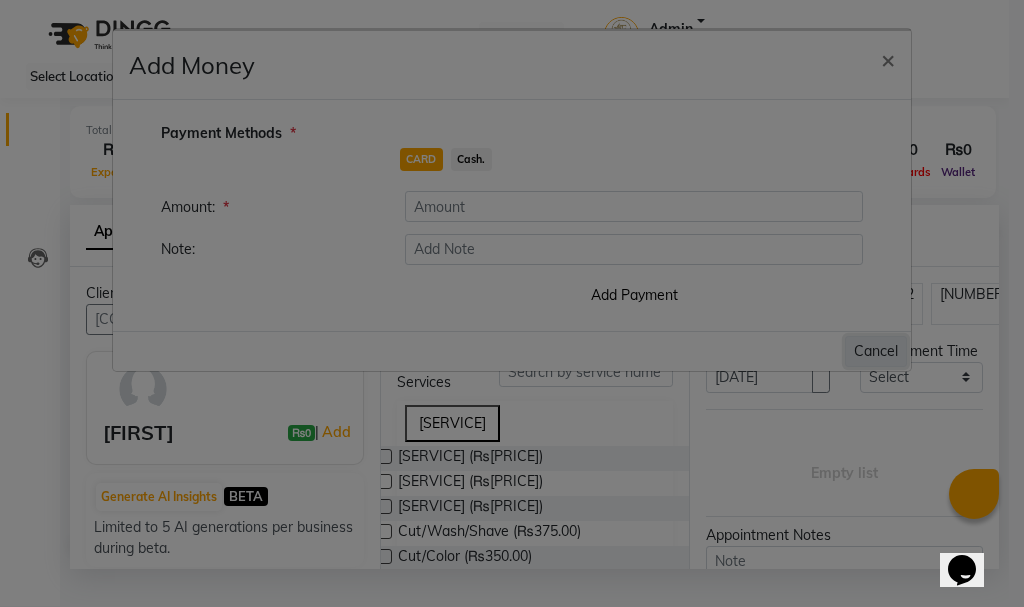 click on "Cancel" at bounding box center [876, 351] 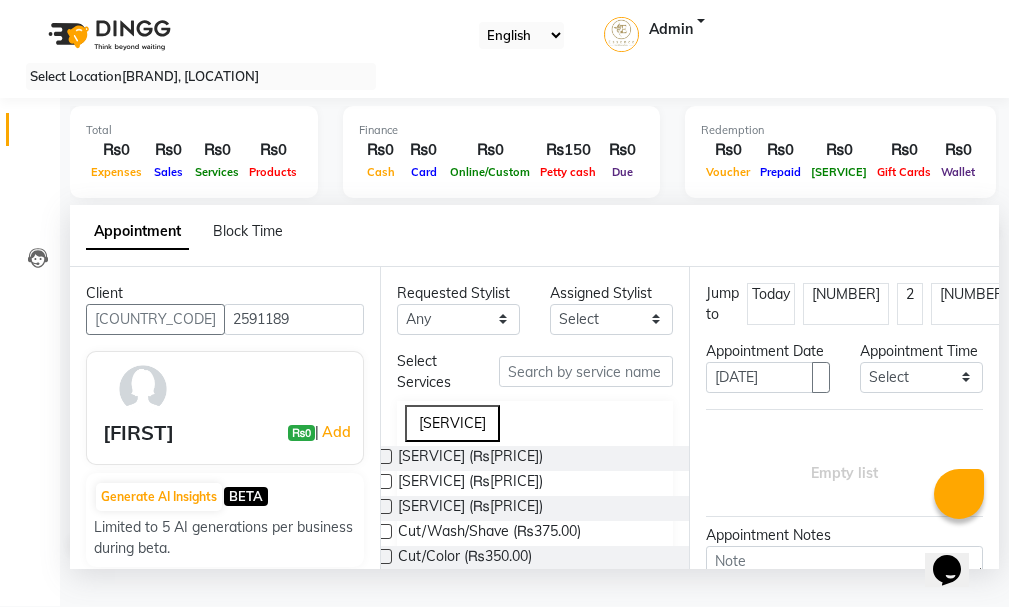 scroll, scrollTop: 100, scrollLeft: 0, axis: vertical 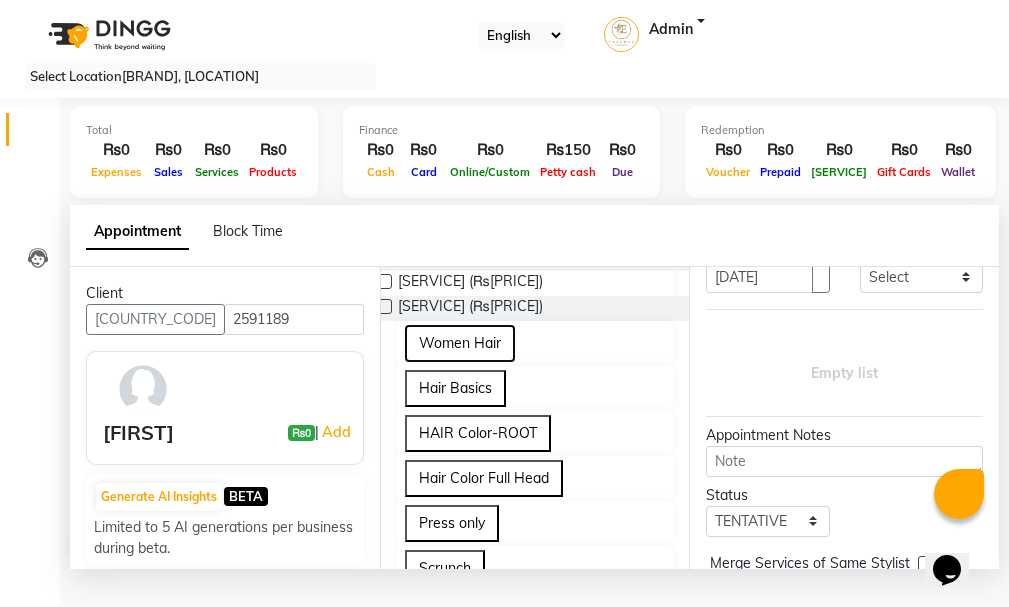 click on "Women Hair" at bounding box center [460, 343] 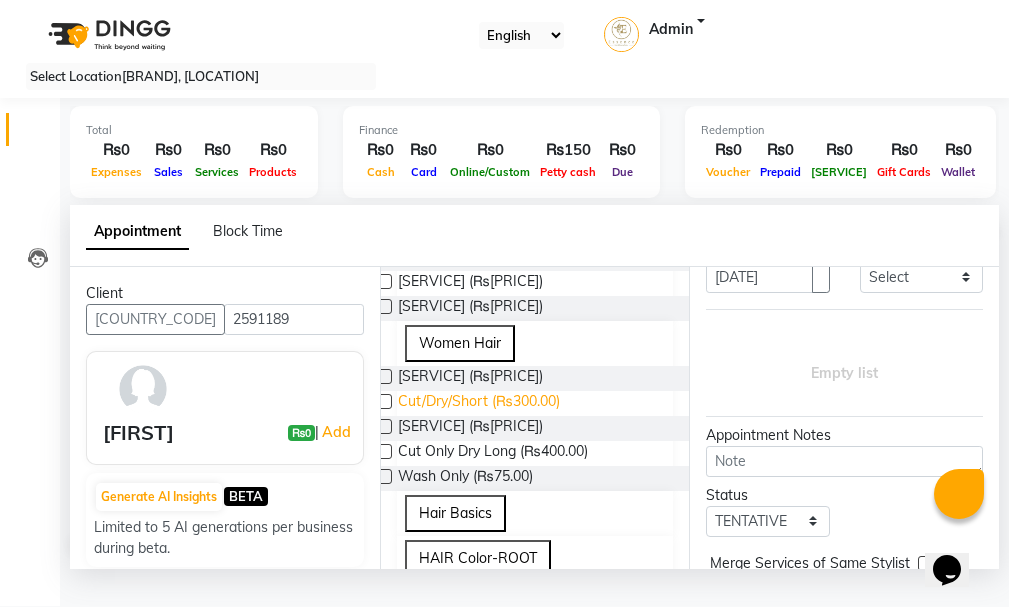 click on "Cut/Dry/Short (₨300.00)" at bounding box center (470, 378) 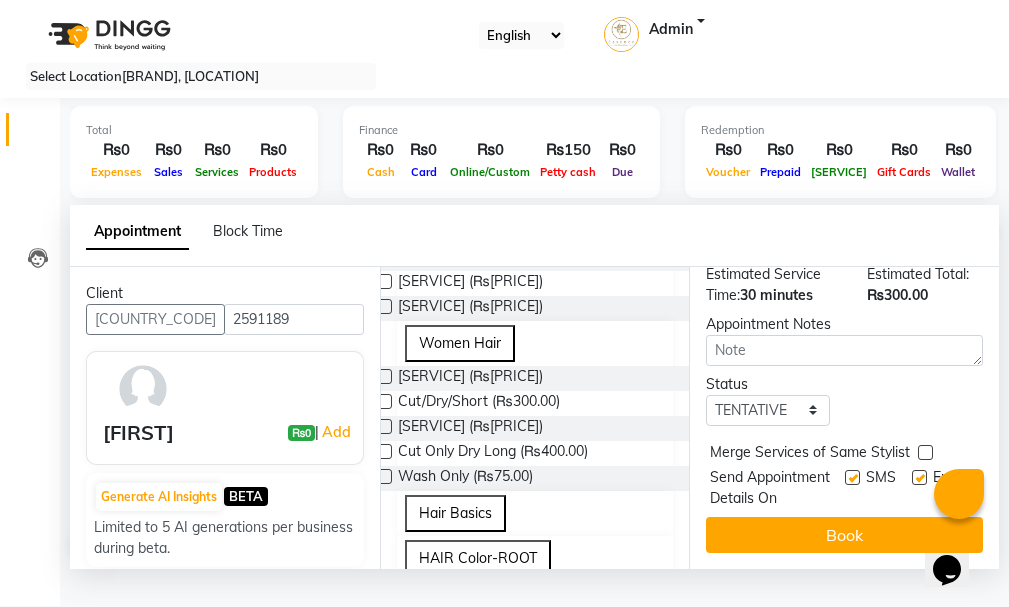 scroll, scrollTop: 319, scrollLeft: 0, axis: vertical 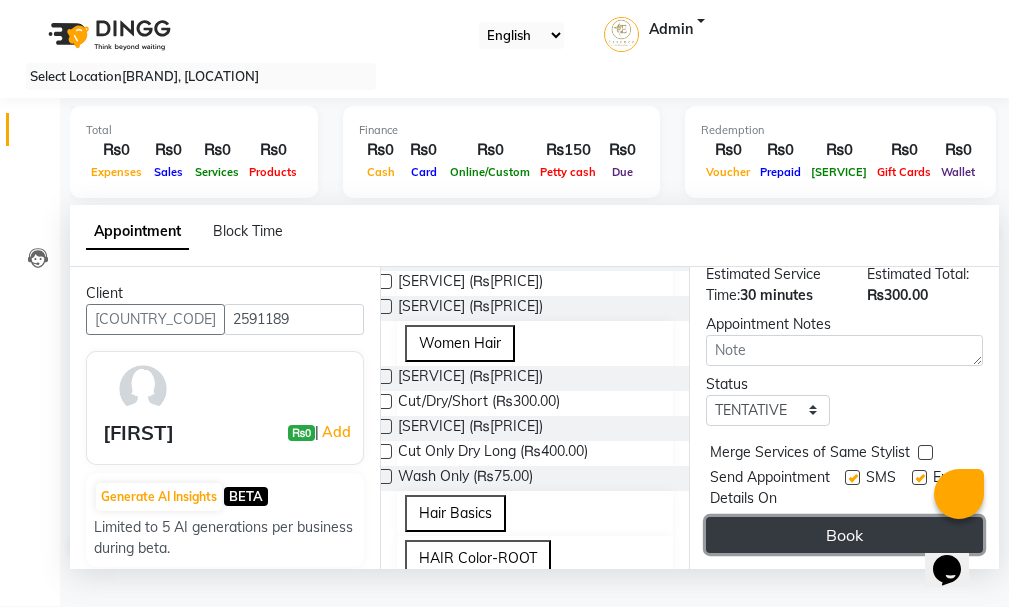 click on "Book" at bounding box center [844, 535] 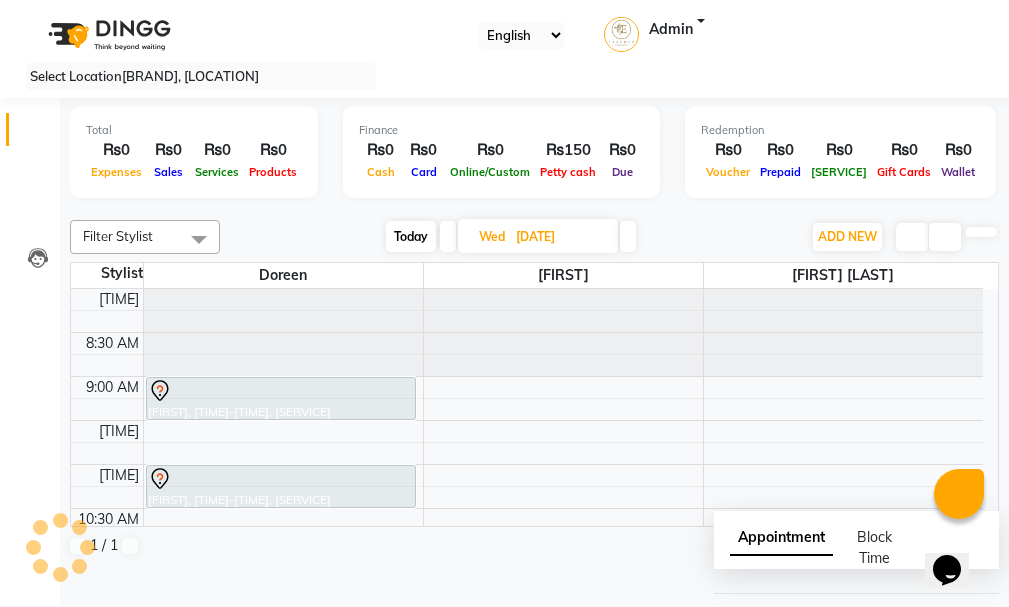 scroll, scrollTop: 0, scrollLeft: 0, axis: both 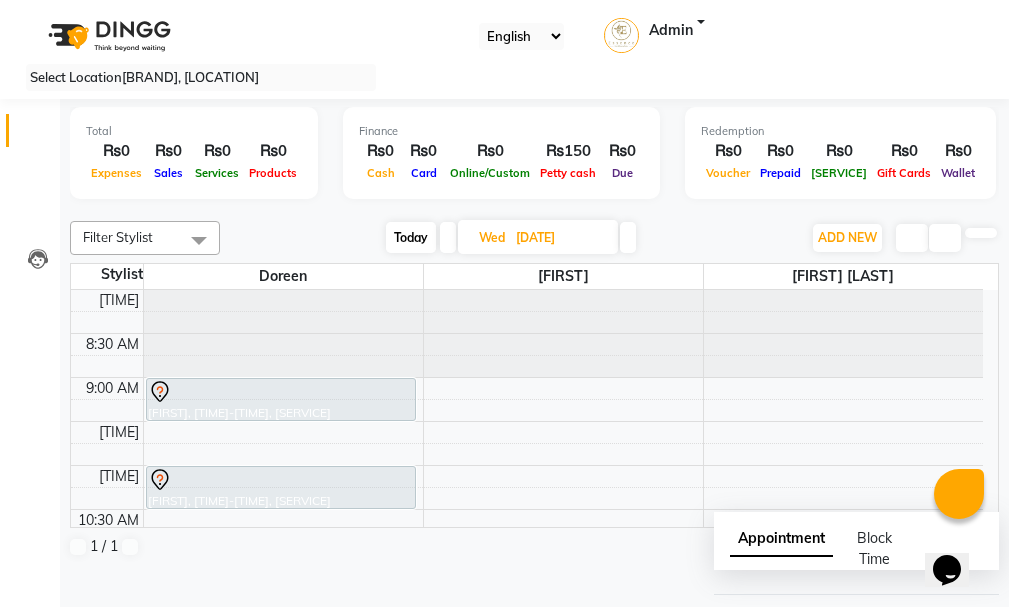 click on "[FIRST], [TIME]-[TIME], [SERVICE]" at bounding box center [281, 399] 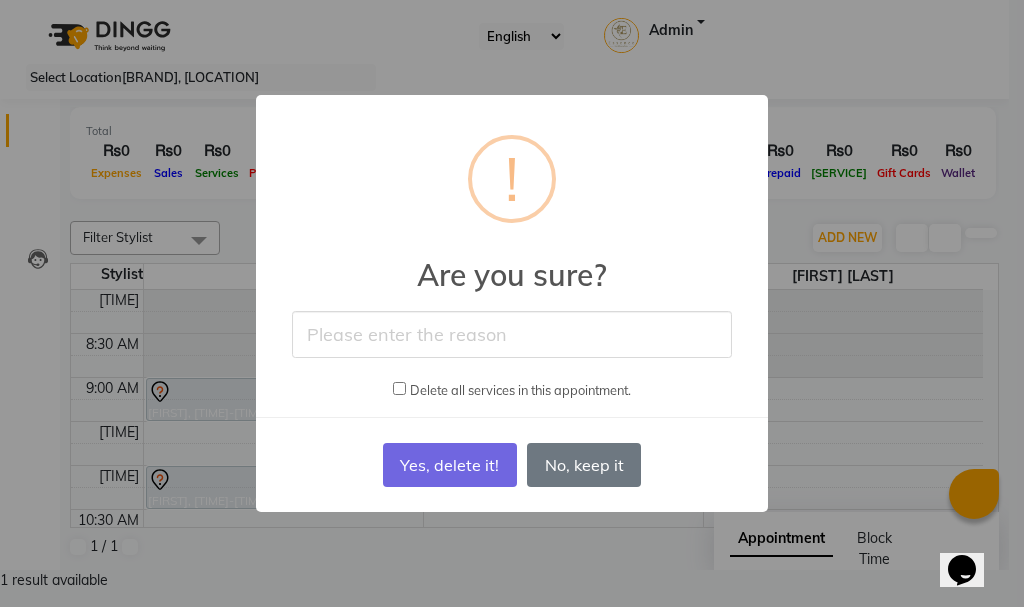 type on "change app" 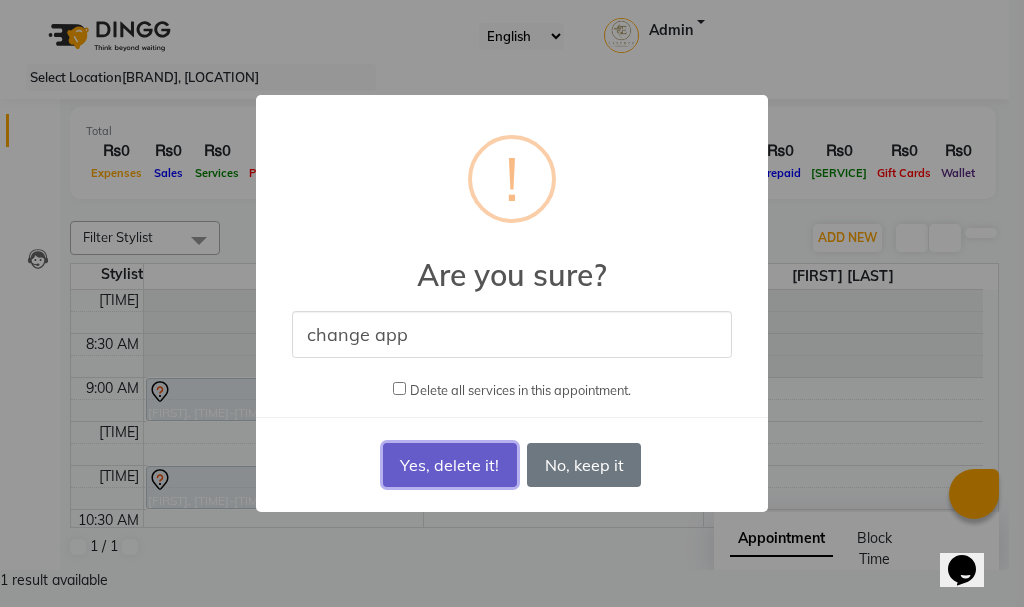 click on "Yes, delete it!" at bounding box center [450, 465] 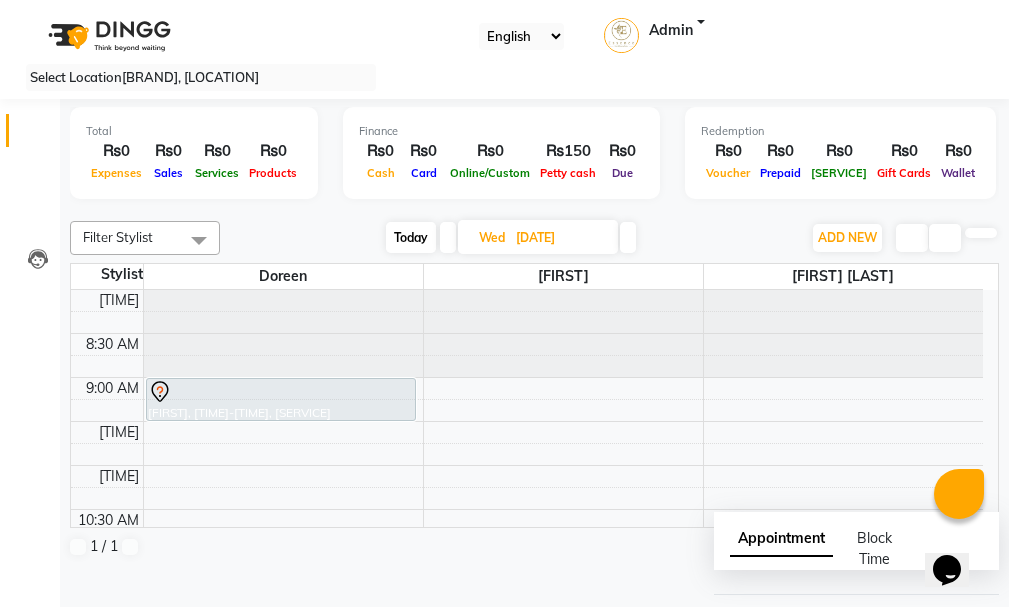 click on "Today" at bounding box center (411, 237) 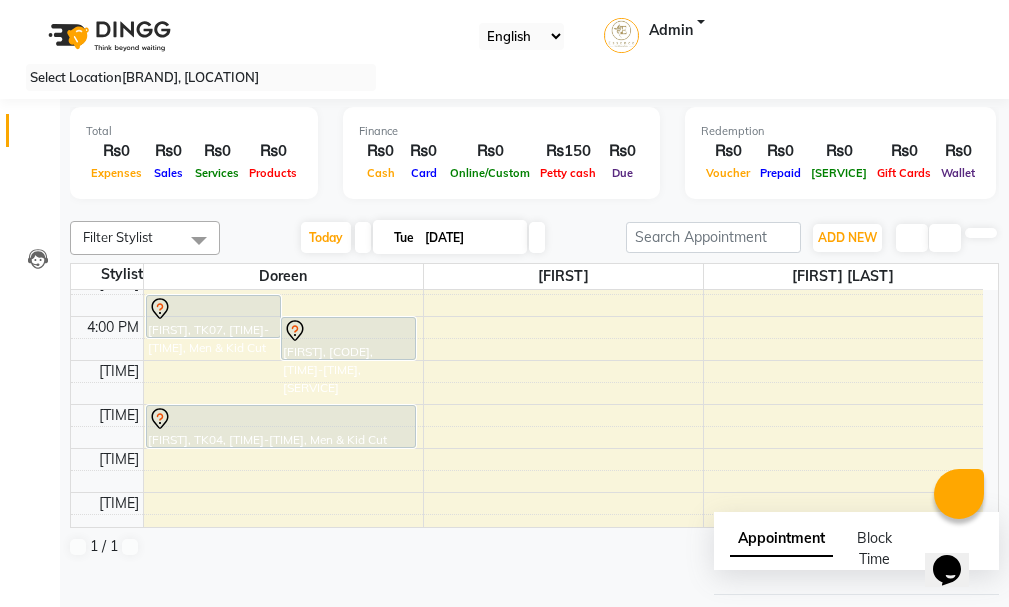 scroll, scrollTop: 477, scrollLeft: 0, axis: vertical 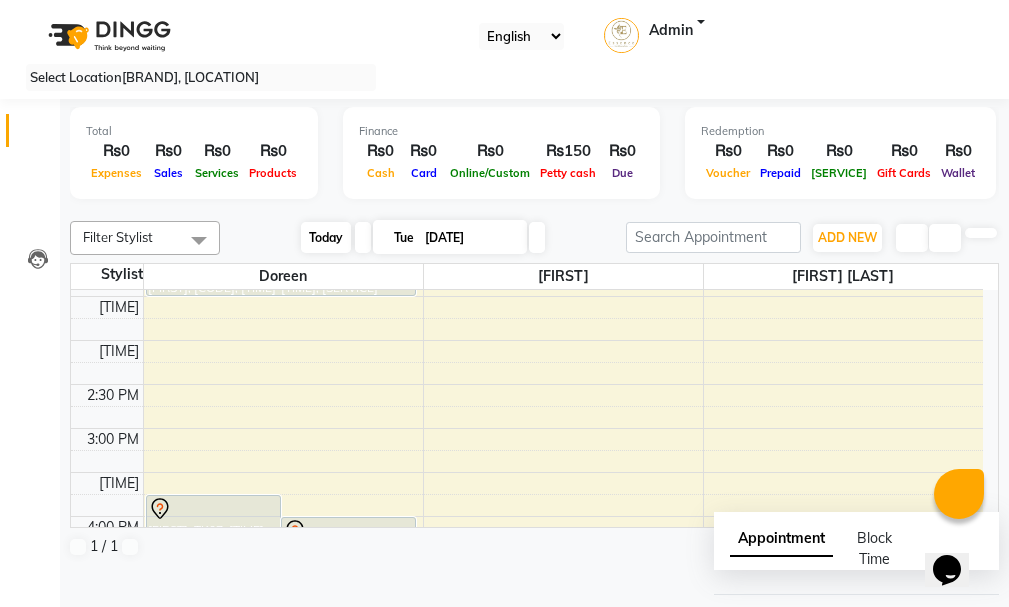 click on "Today" at bounding box center [326, 237] 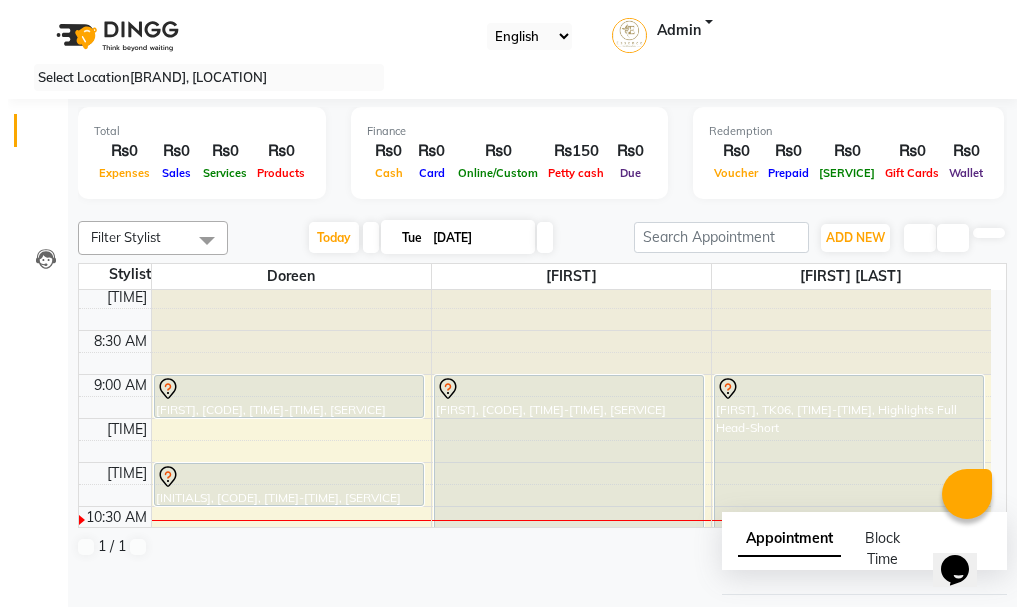 scroll, scrollTop: 0, scrollLeft: 0, axis: both 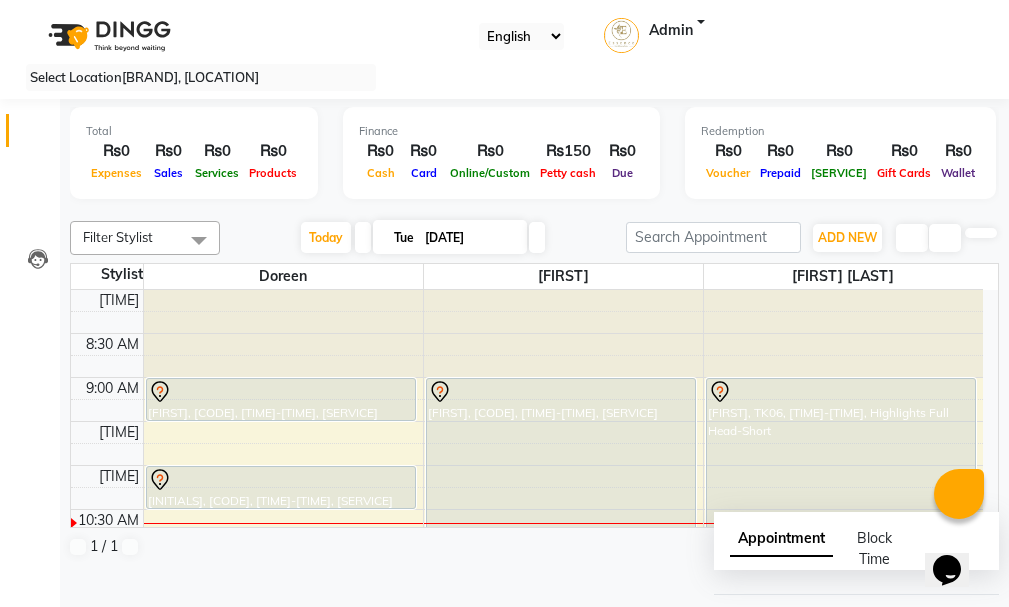 click on "[FIRST], [CODE], [TIME]-[TIME], [SERVICE]" at bounding box center (281, 399) 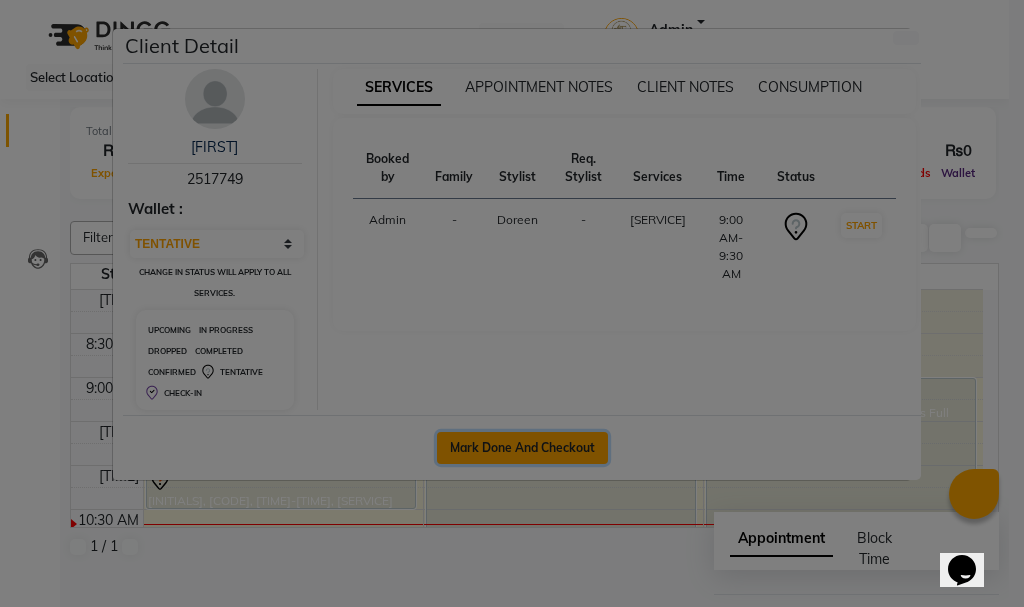 click on "Mark Done And Checkout" at bounding box center [522, 448] 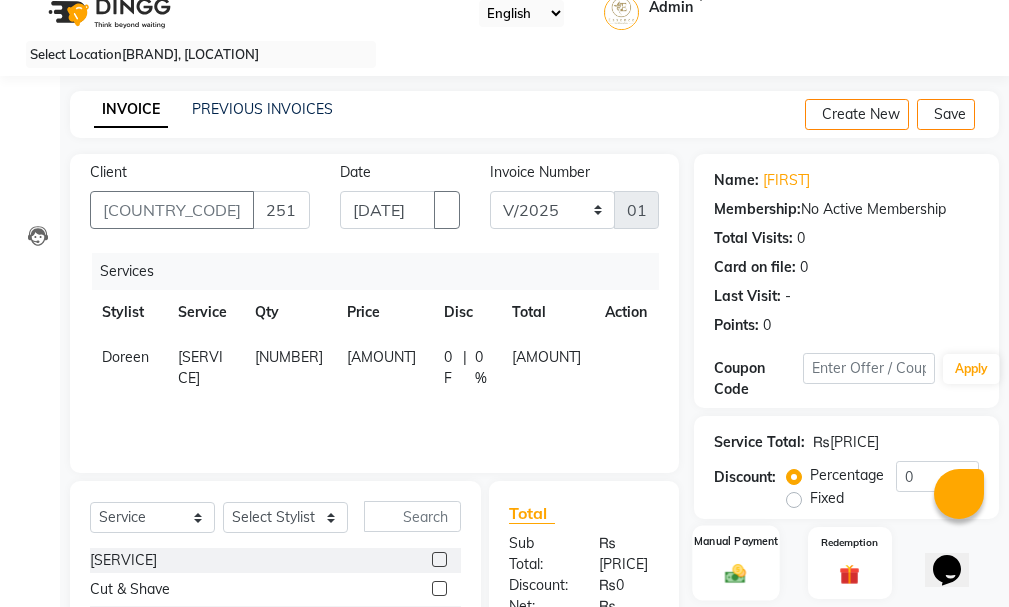 scroll, scrollTop: 244, scrollLeft: 0, axis: vertical 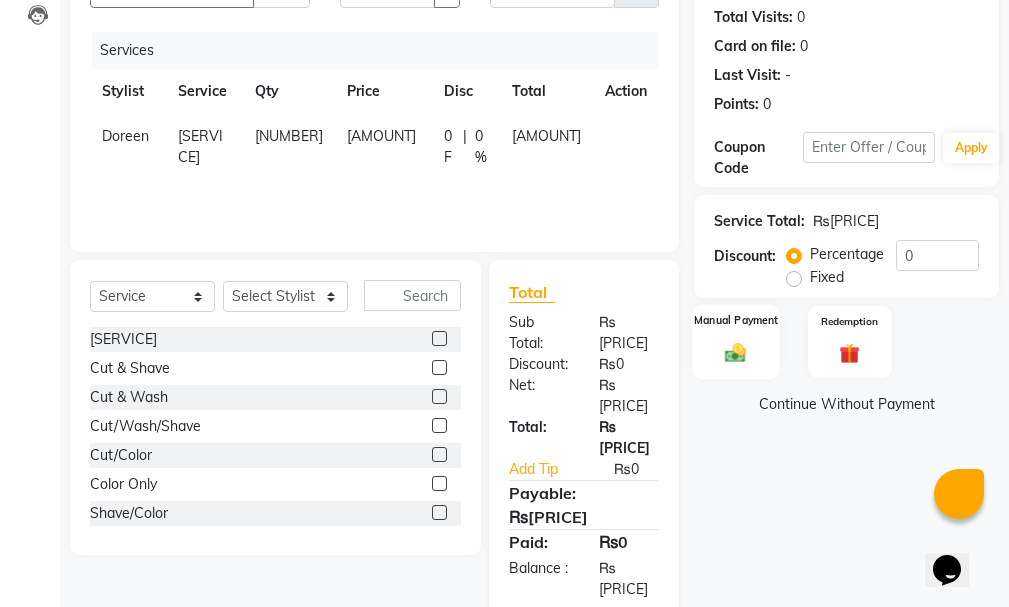 click at bounding box center [736, 352] 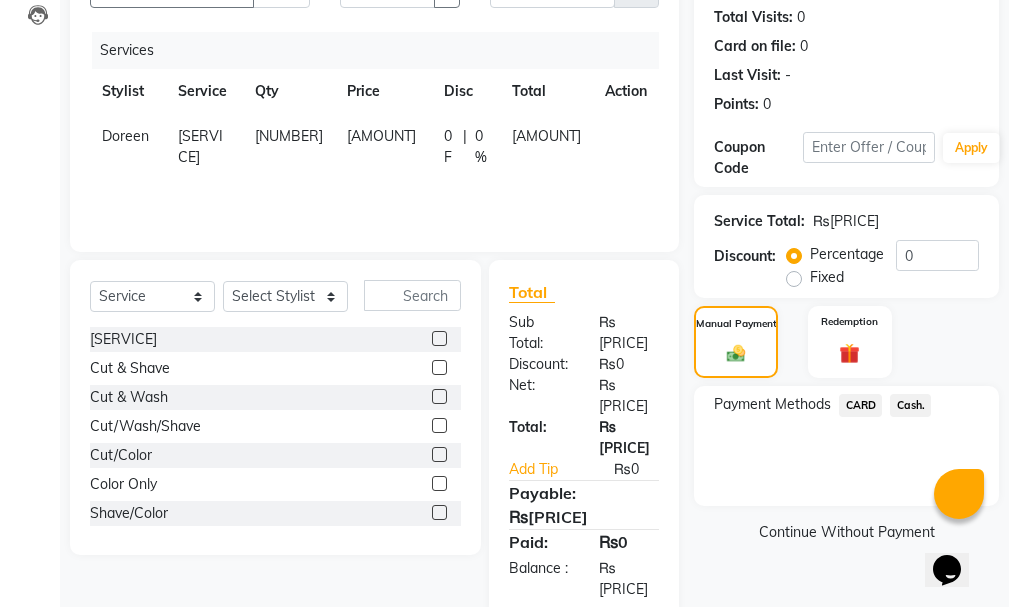 click on "Cash." at bounding box center (860, 405) 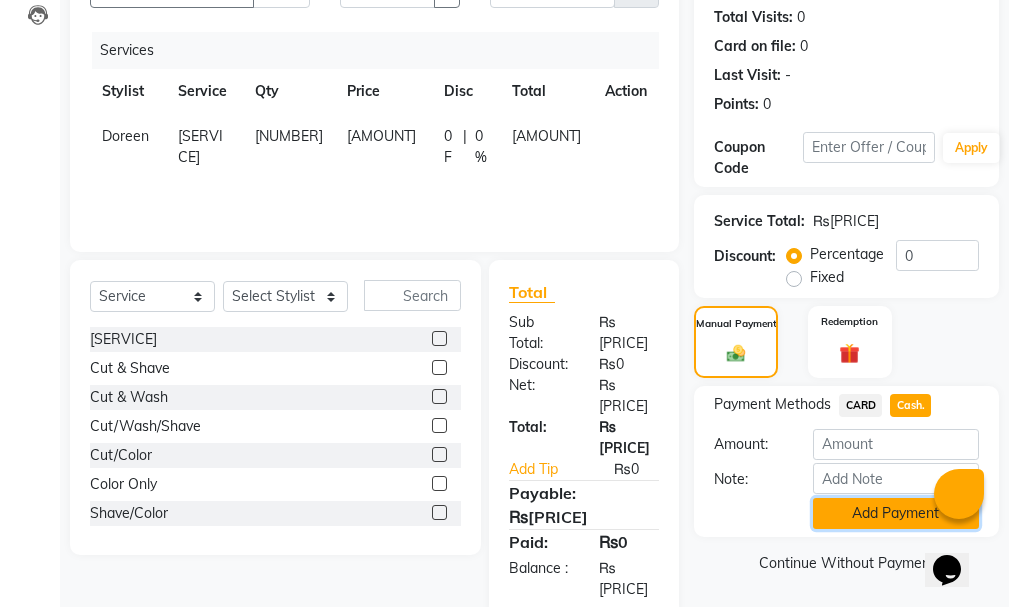 click on "Add Payment" at bounding box center (896, 513) 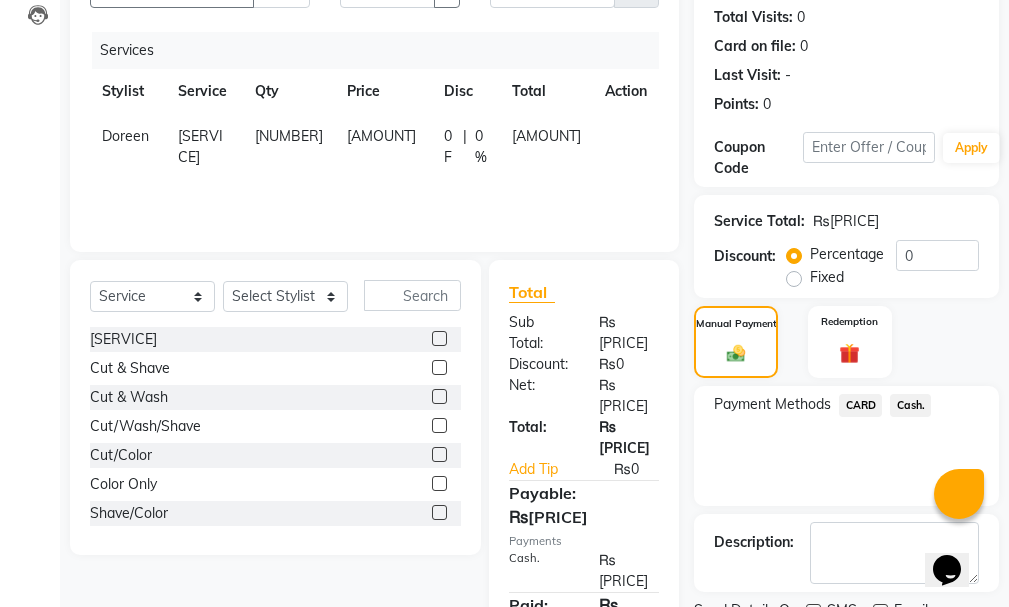 scroll, scrollTop: 0, scrollLeft: 0, axis: both 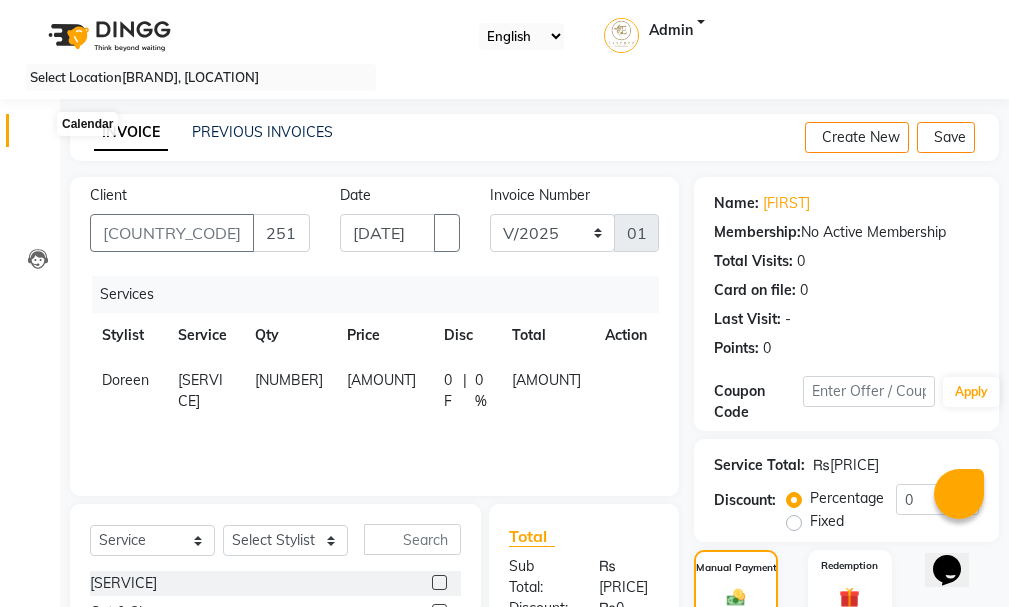 click at bounding box center (37, 135) 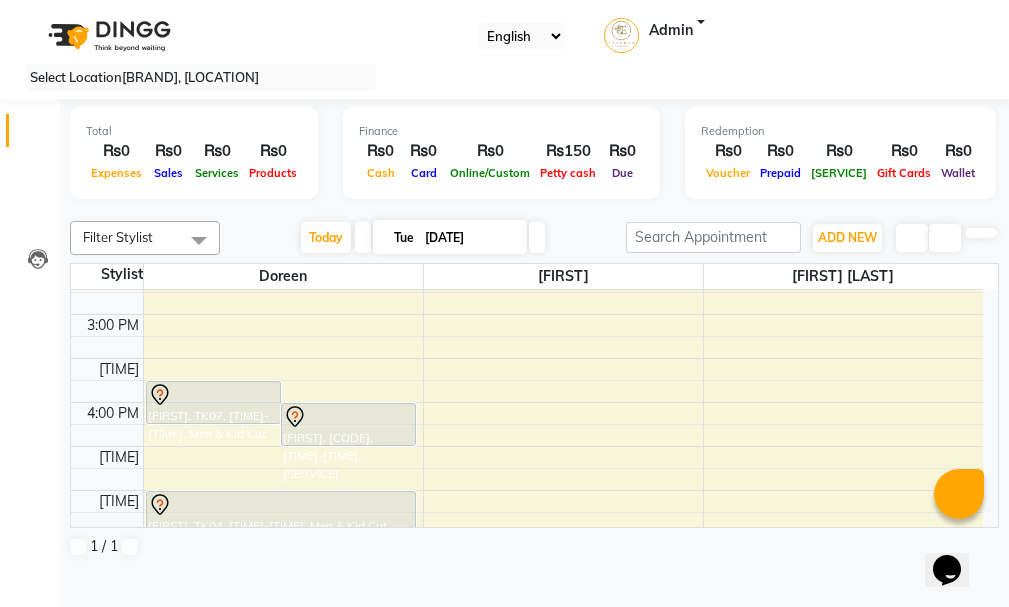 scroll, scrollTop: 577, scrollLeft: 0, axis: vertical 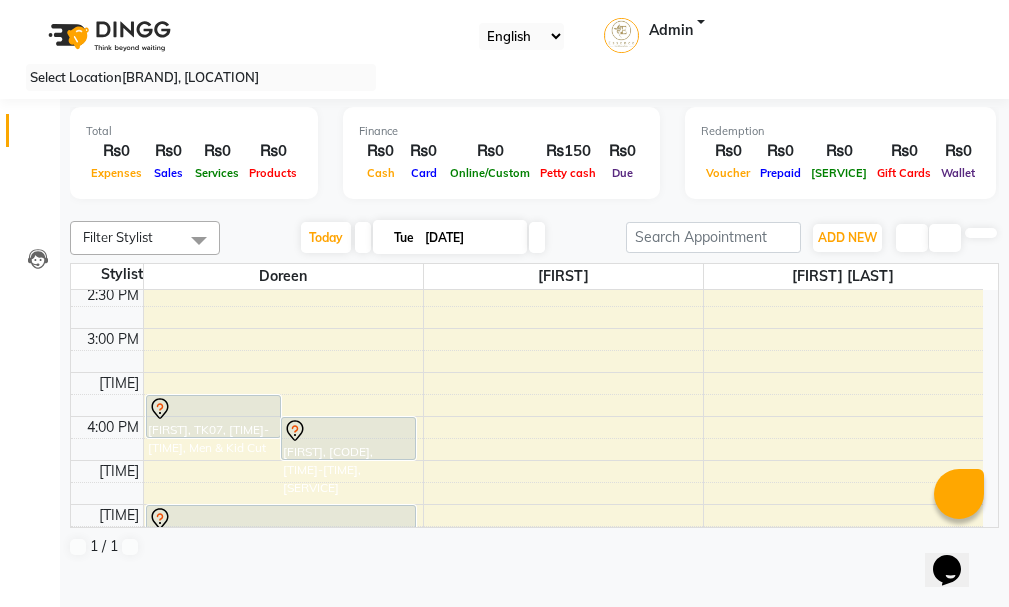 click on "[TIME]-[TIME], Men & Kid Cut             [FIRST], TK03, [TIME]-[TIME], Men & Kid Cut     [FIRST], TK02, [TIME]-[TIME], Men & Kid Cut             CJ, TK01, [TIME]-[TIME], Men & Kid Cut             [FIRST], TK08, [TIME]-[TIME], Men & Kid Cut             [FIRST], TK04, [TIME]-[TIME], Men & Kid Cut             [FIRST], TK05, [TIME]-[TIME], Relaxer-Salon             [FIRST] [LAST], TK06, [TIME]-[TIME], Highlights Full Head-Short" at bounding box center [527, 284] 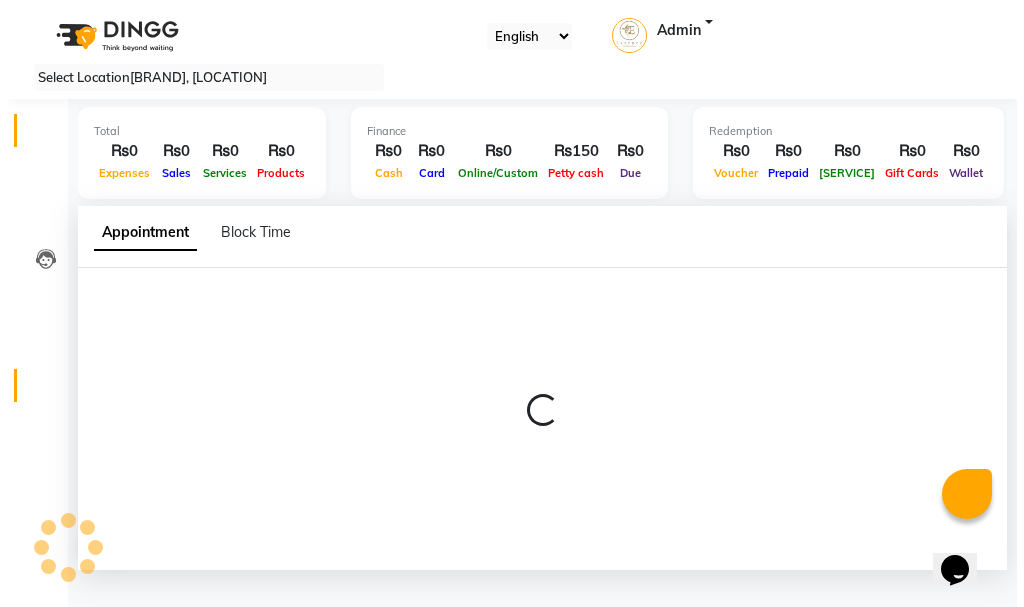 scroll, scrollTop: 1, scrollLeft: 0, axis: vertical 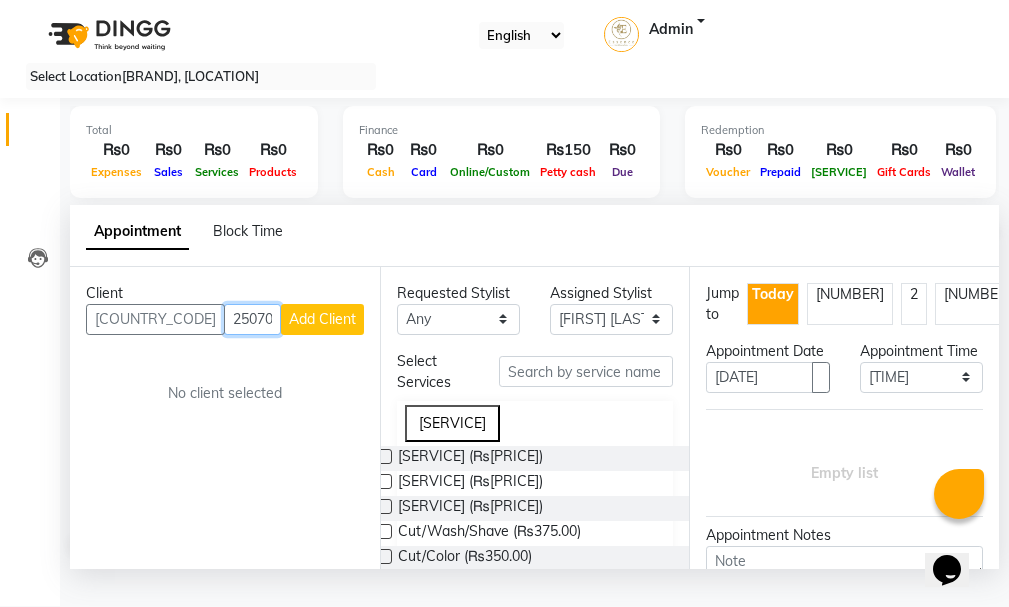 type on "2507023" 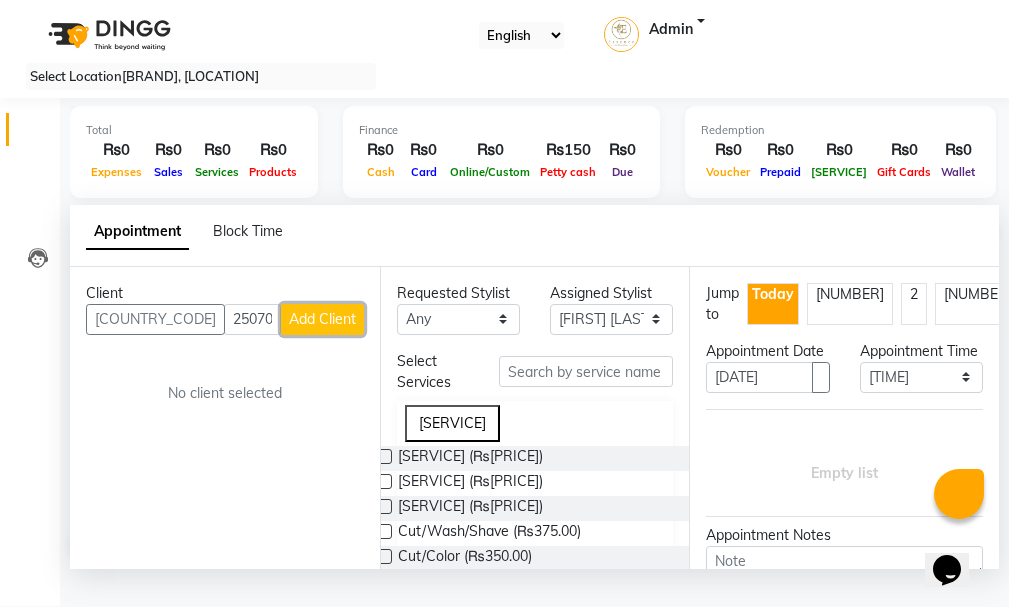click on "Add Client" at bounding box center (322, 319) 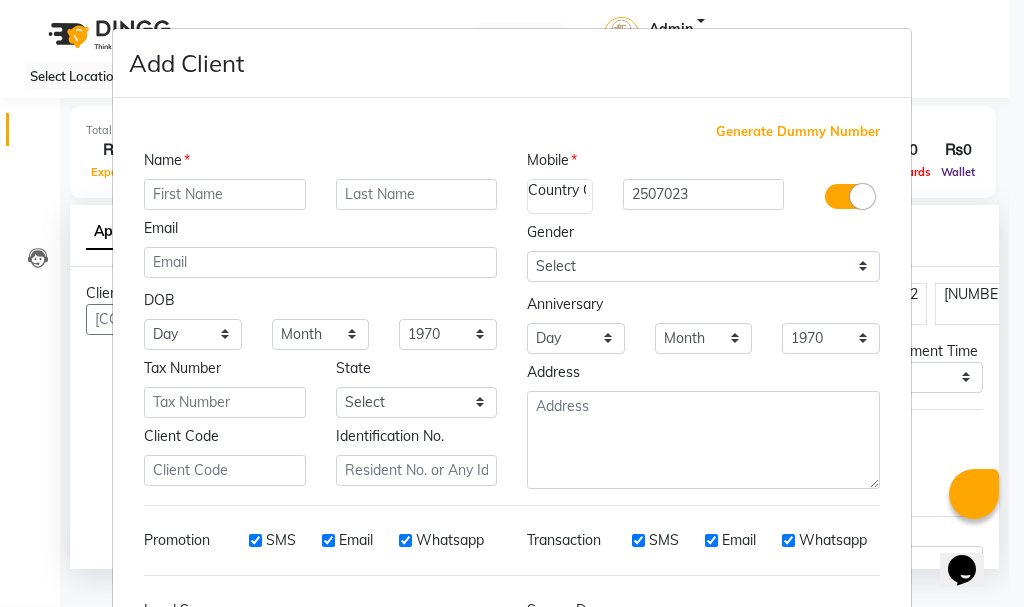 click at bounding box center [225, 194] 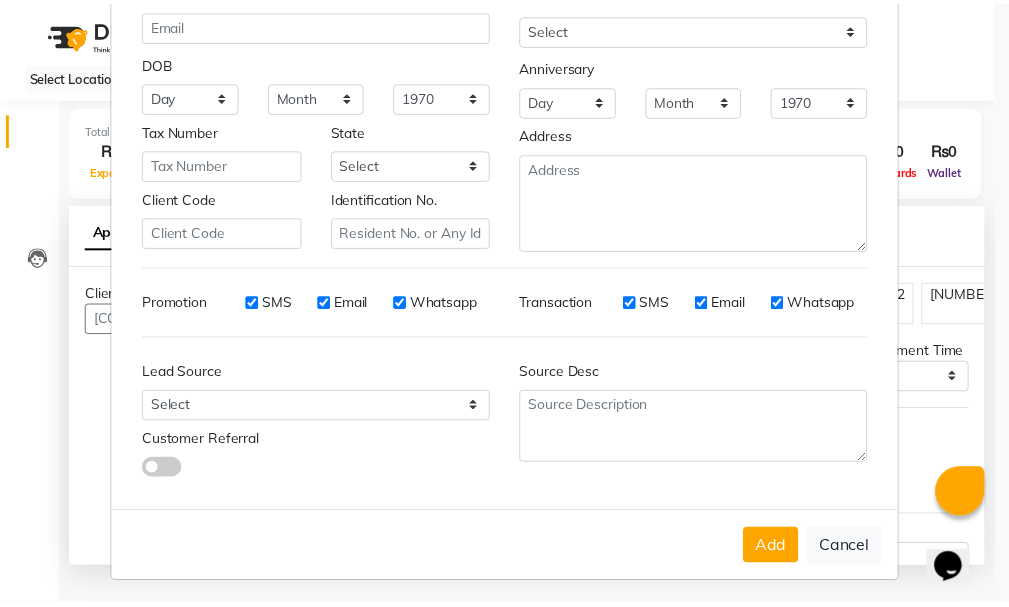 scroll, scrollTop: 242, scrollLeft: 0, axis: vertical 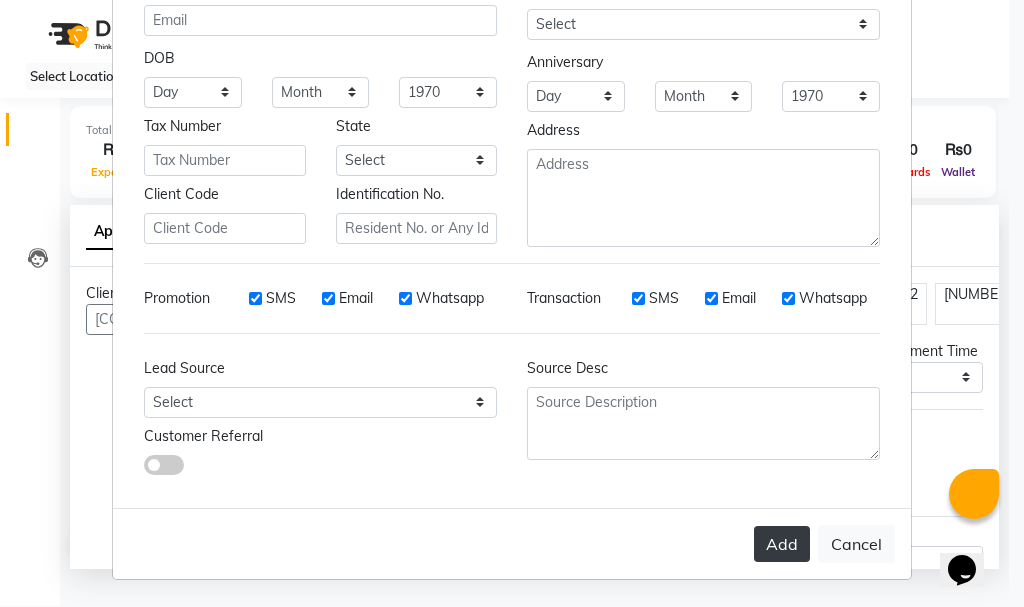 type on "[BRAND]" 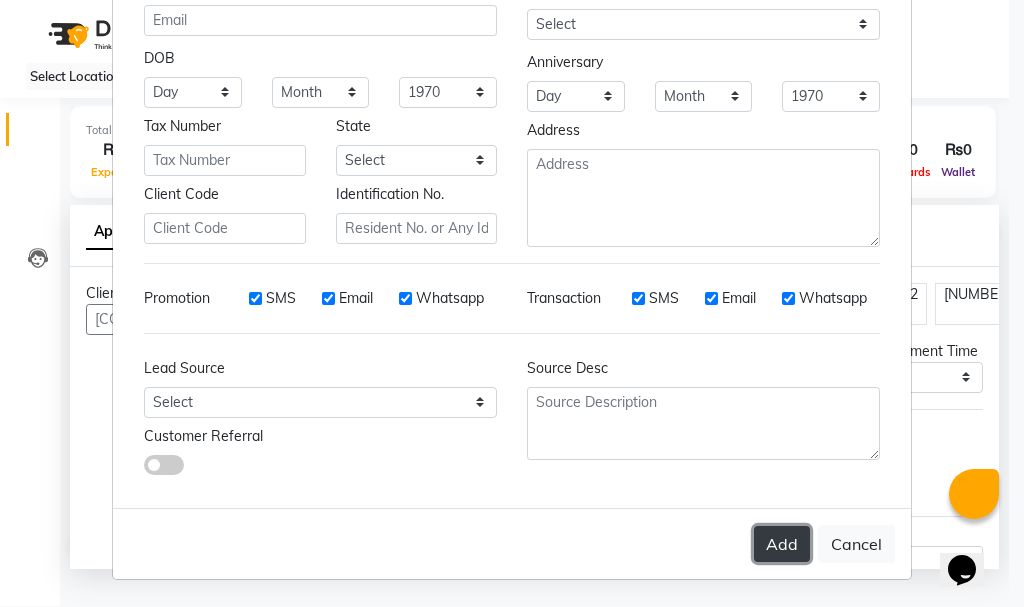 click on "Add" at bounding box center [782, 544] 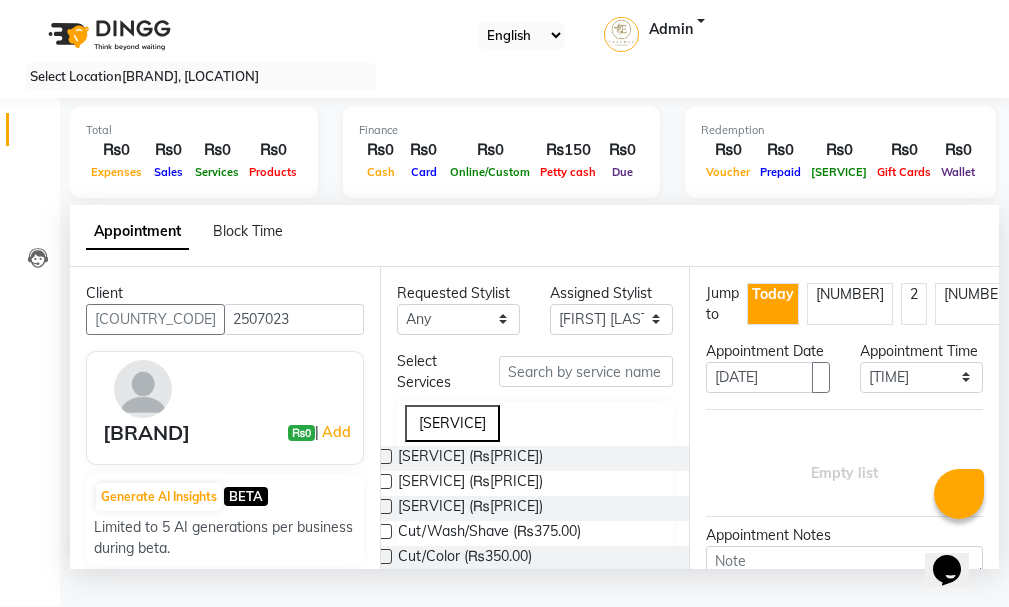 scroll, scrollTop: 0, scrollLeft: 0, axis: both 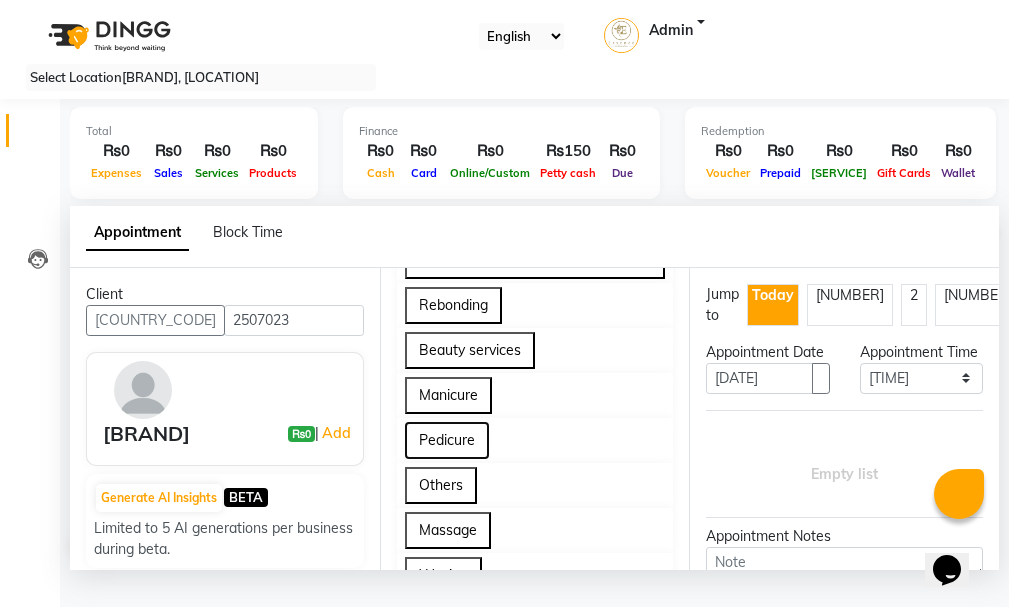 click on "Pedicure" at bounding box center (447, 440) 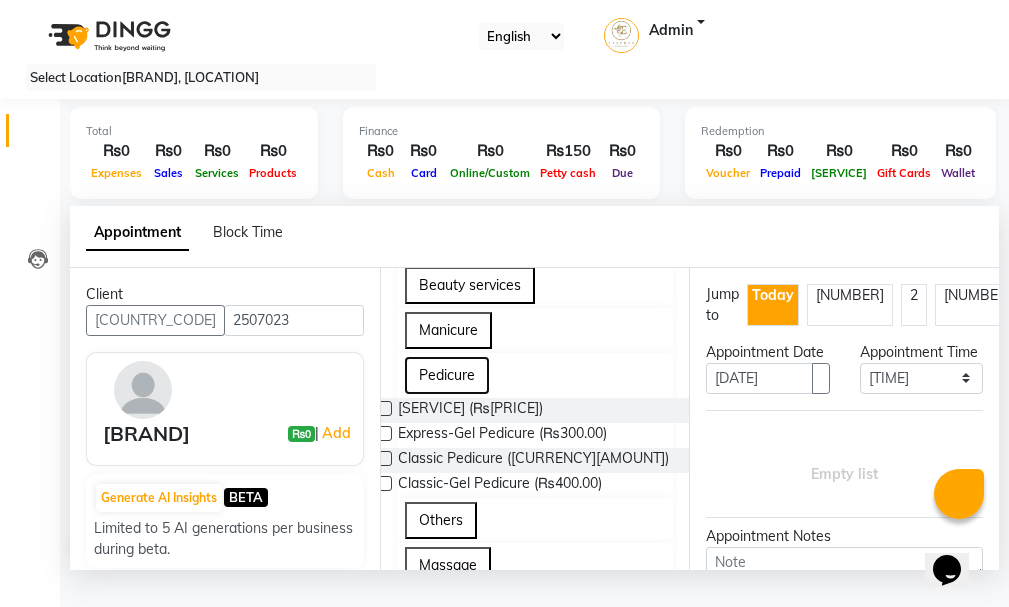 scroll, scrollTop: 1000, scrollLeft: 0, axis: vertical 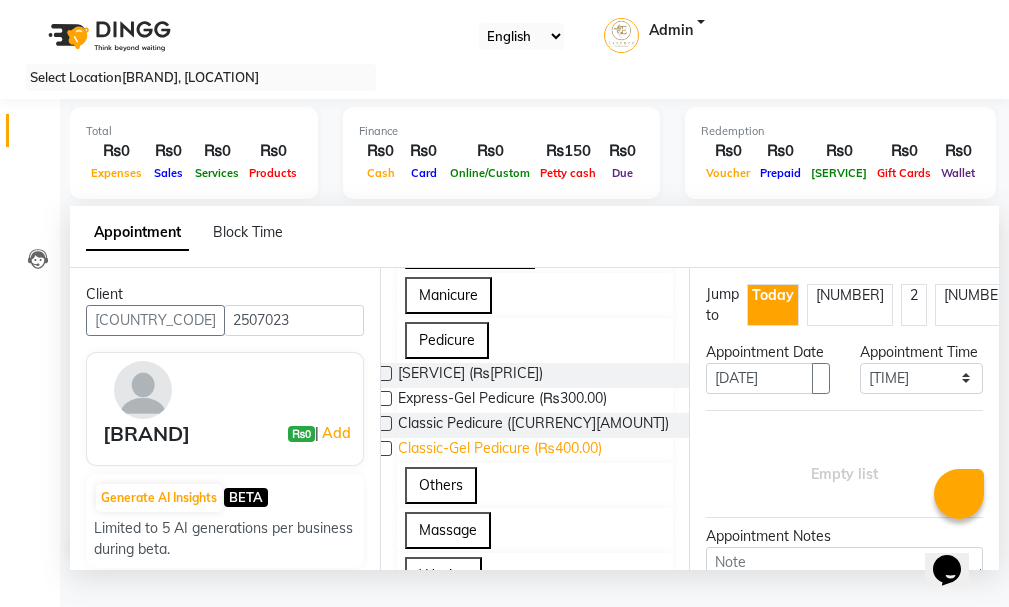 click on "Classic-Gel Pedicure (₨400.00)" at bounding box center [470, 375] 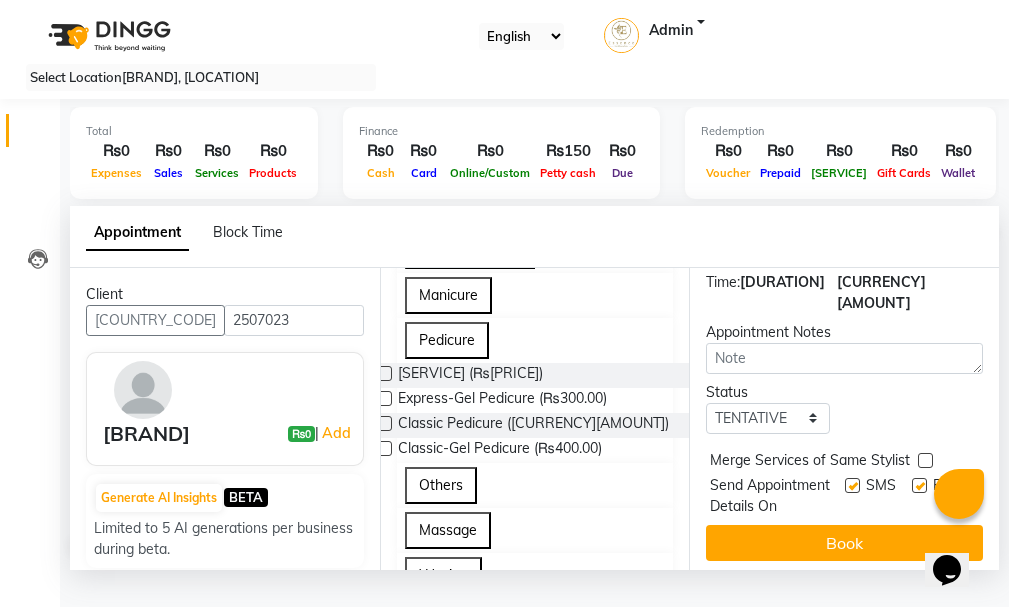scroll, scrollTop: 364, scrollLeft: 0, axis: vertical 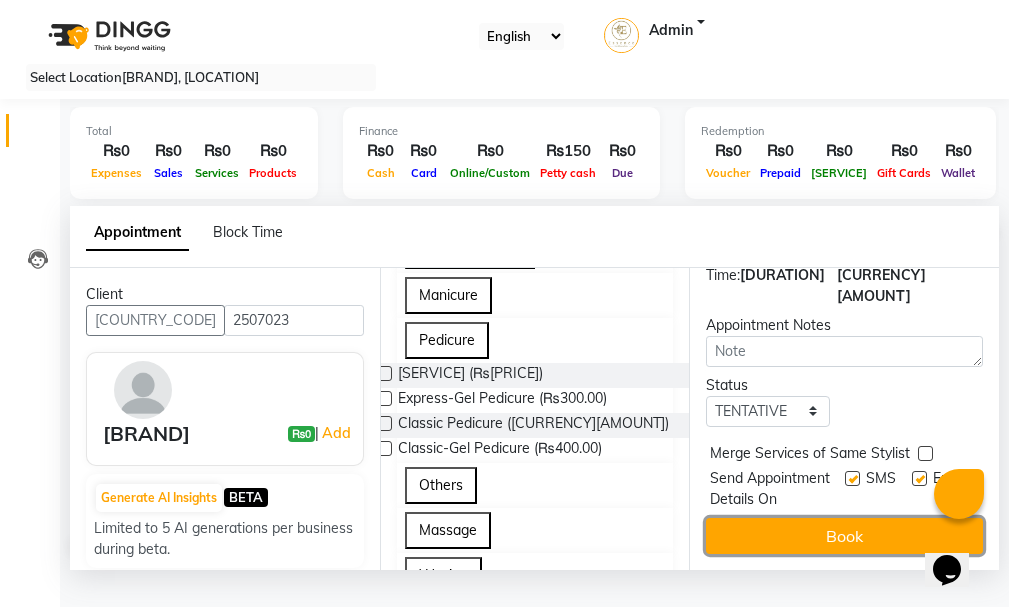 click on "Book" at bounding box center [844, 536] 